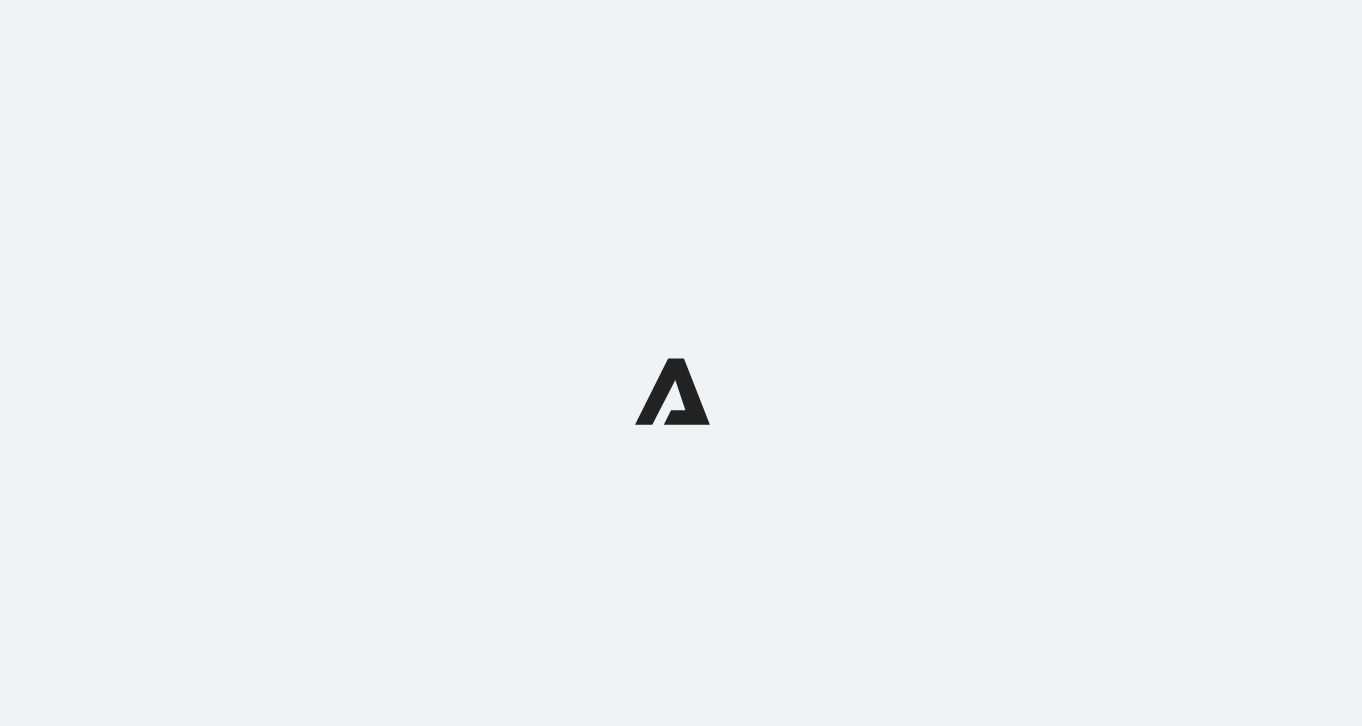 scroll, scrollTop: 0, scrollLeft: 0, axis: both 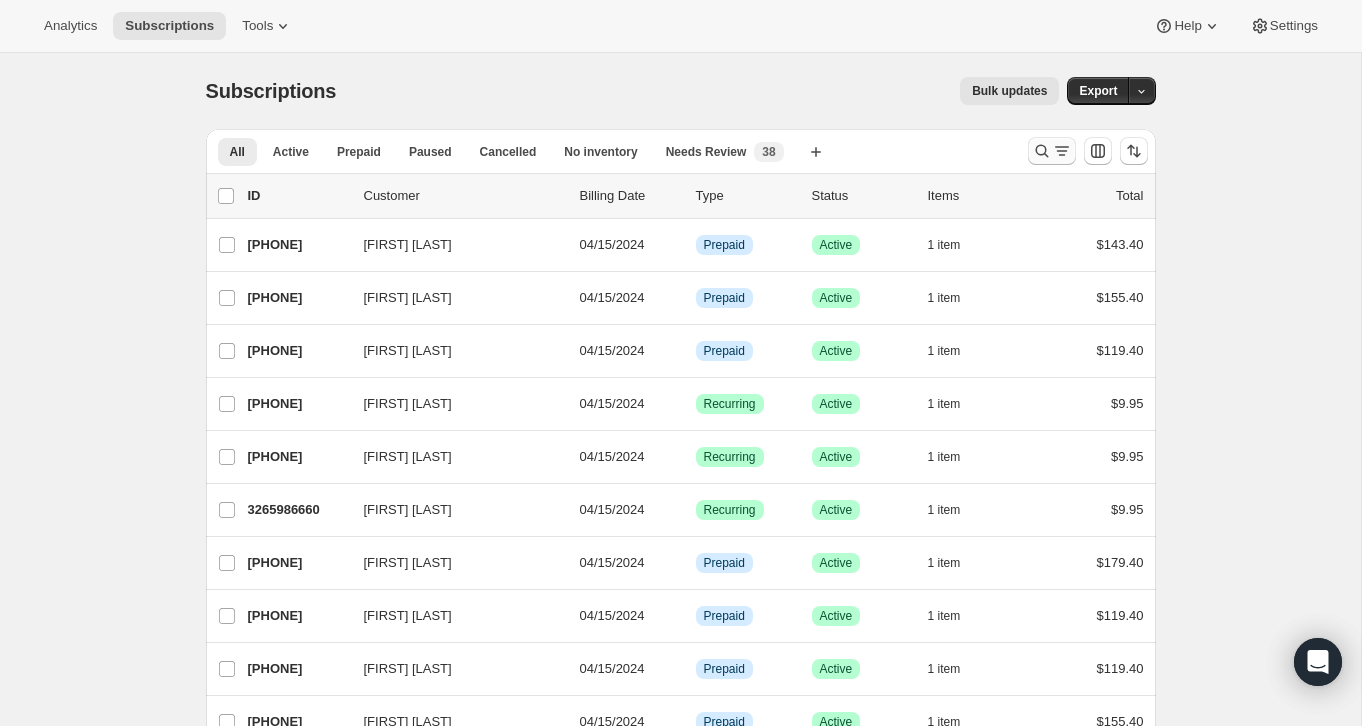 click 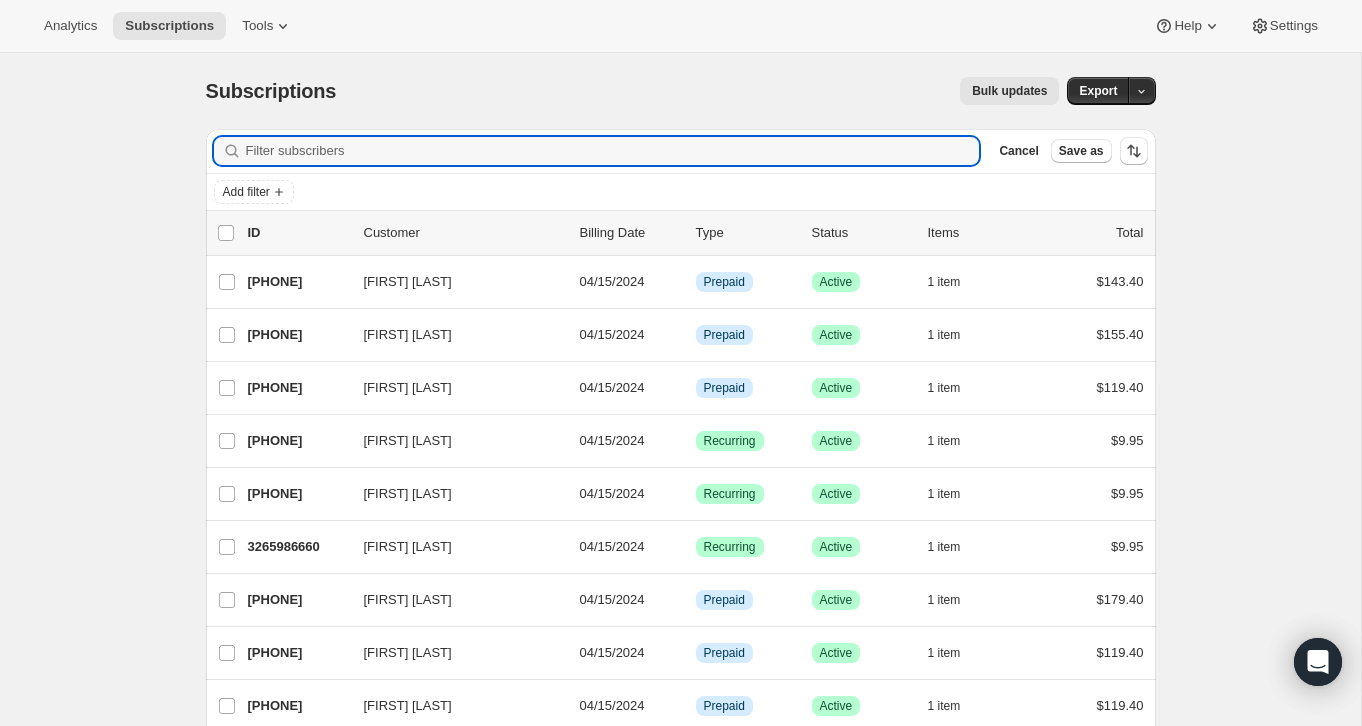 paste on "[EMAIL]" 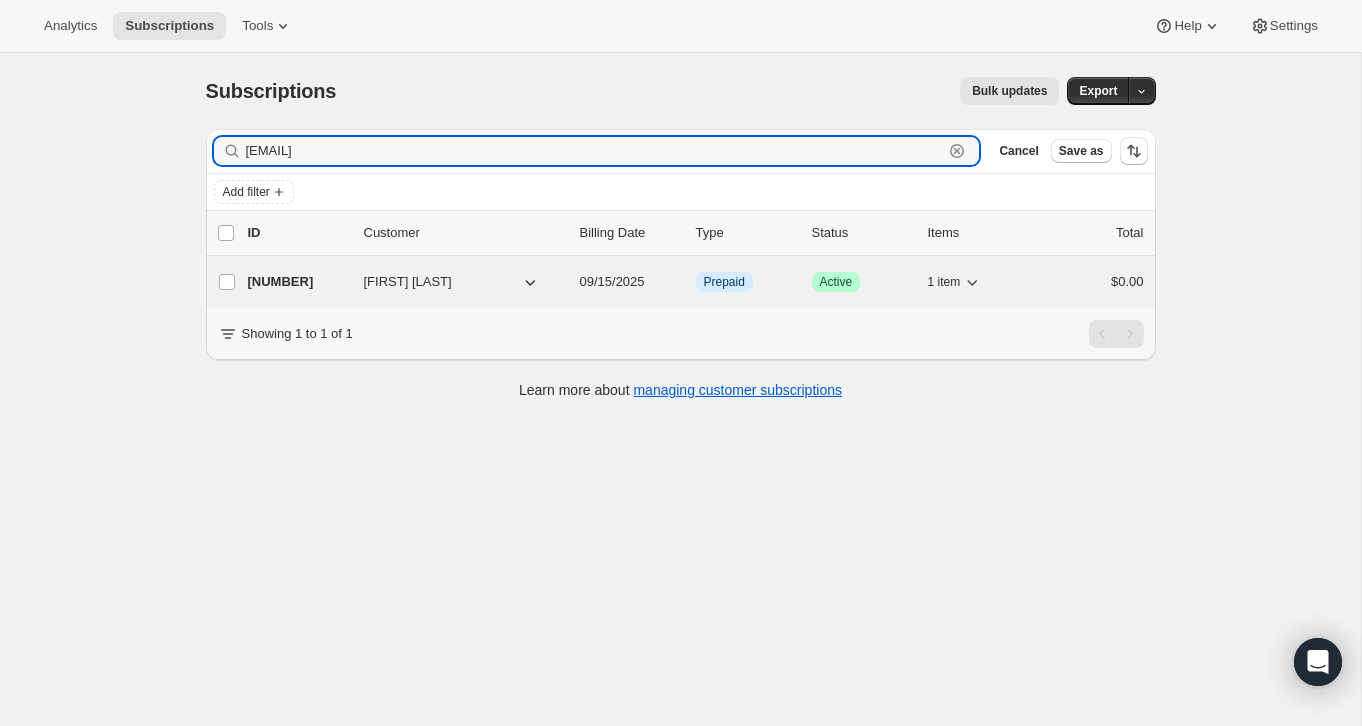 type on "[EMAIL]" 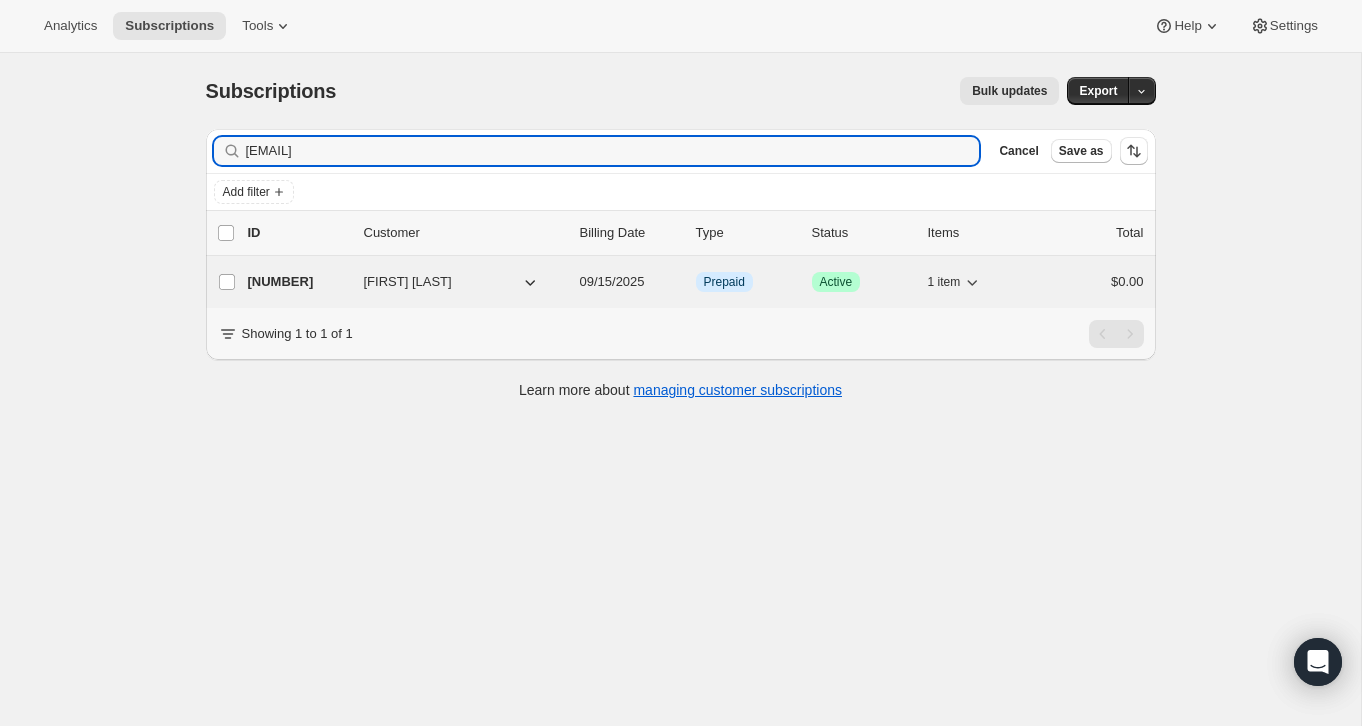 click on "$0.00" at bounding box center (1094, 282) 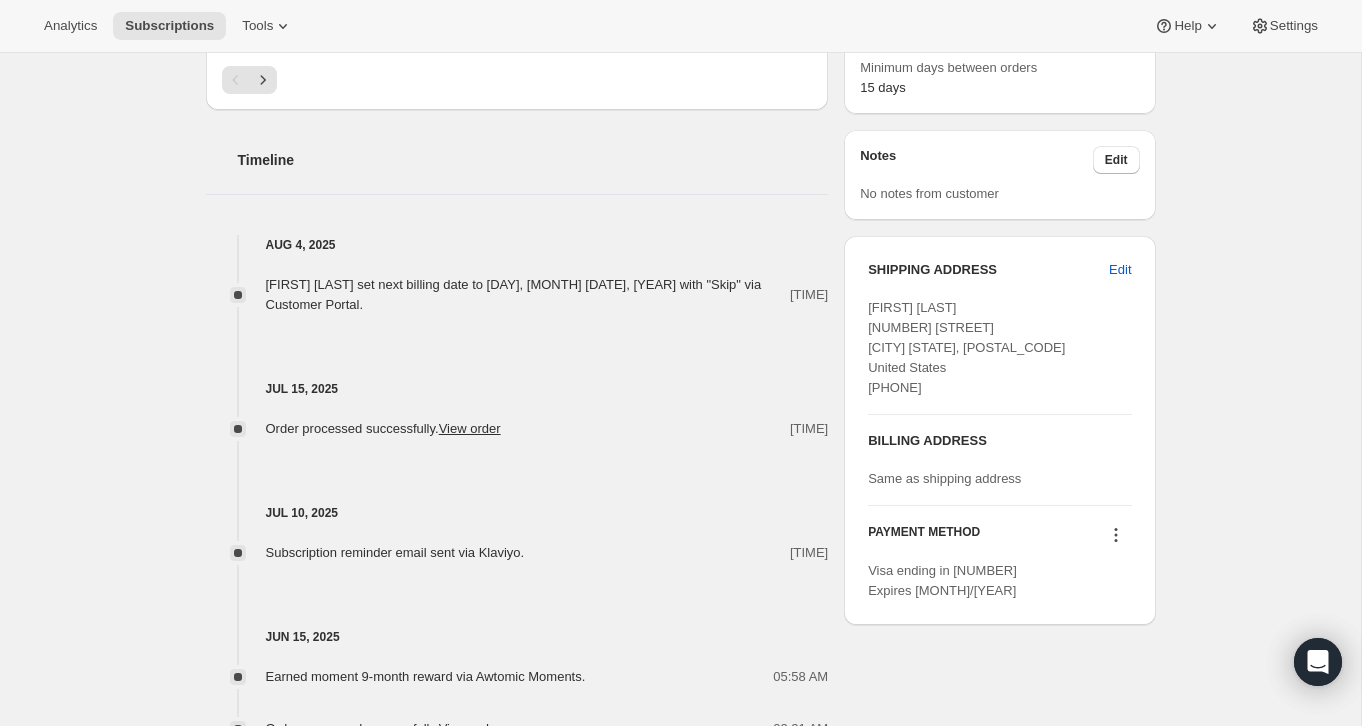 scroll, scrollTop: 354, scrollLeft: 0, axis: vertical 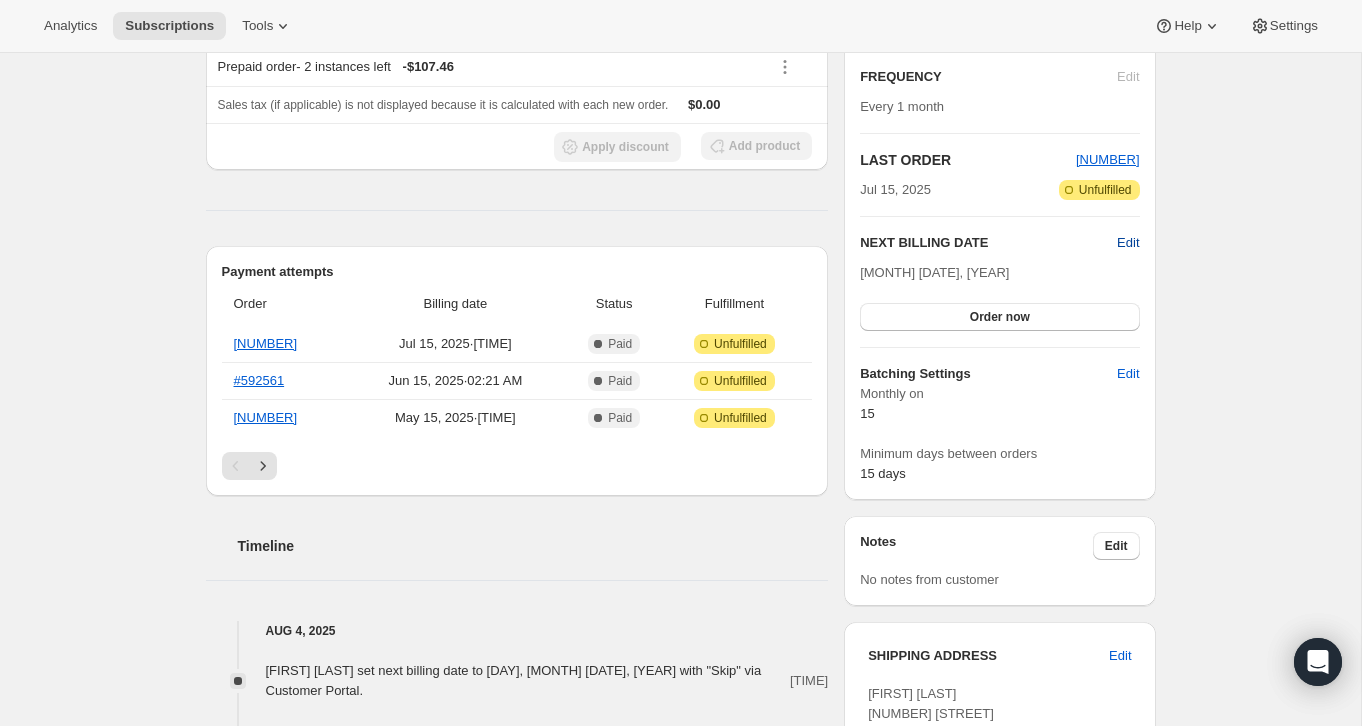 click on "Edit" at bounding box center [1128, 243] 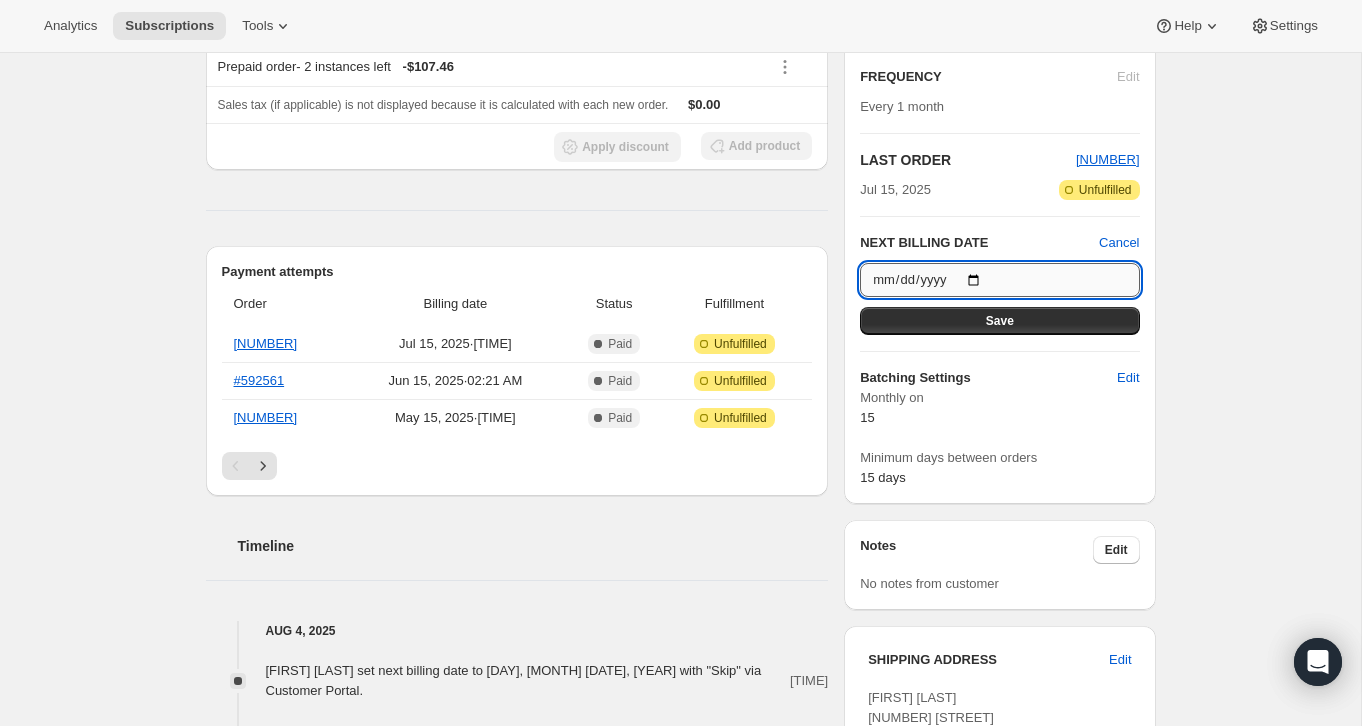click on "[YEAR]-[MONTH]-[DATE]" at bounding box center [999, 280] 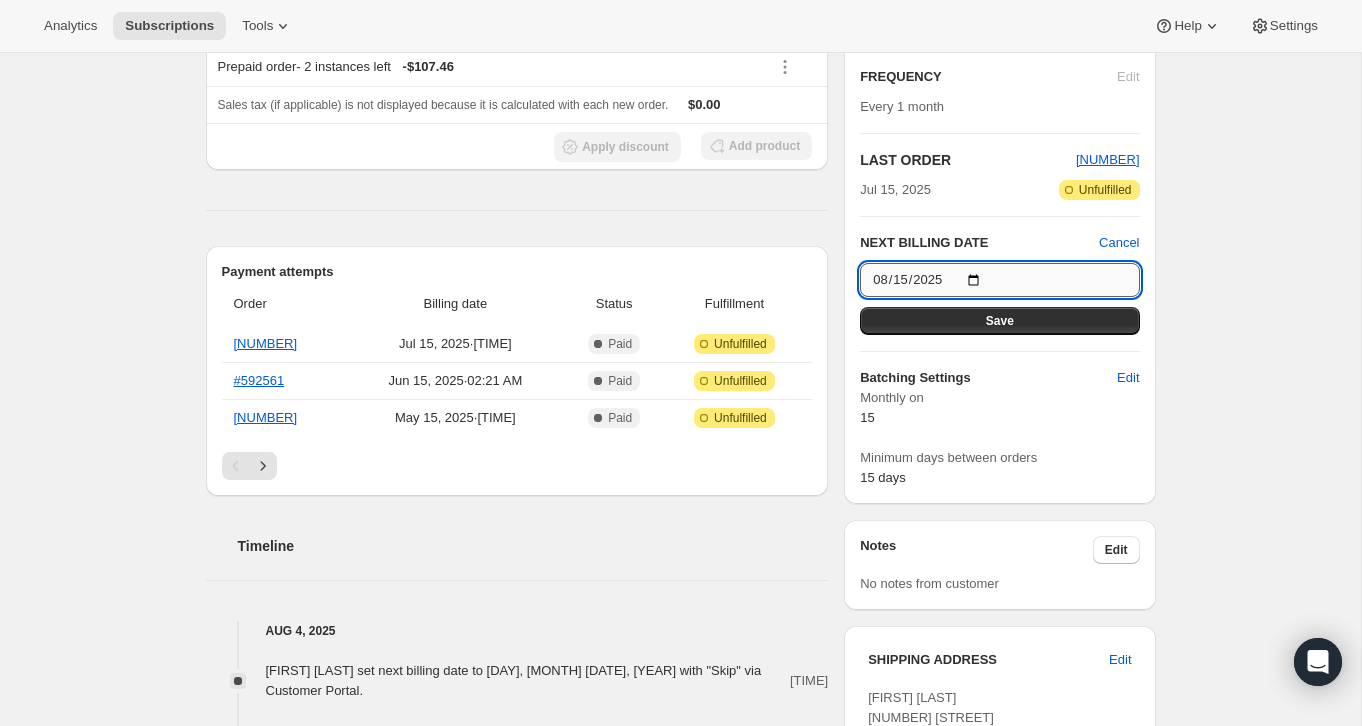 type on "2025-08-15" 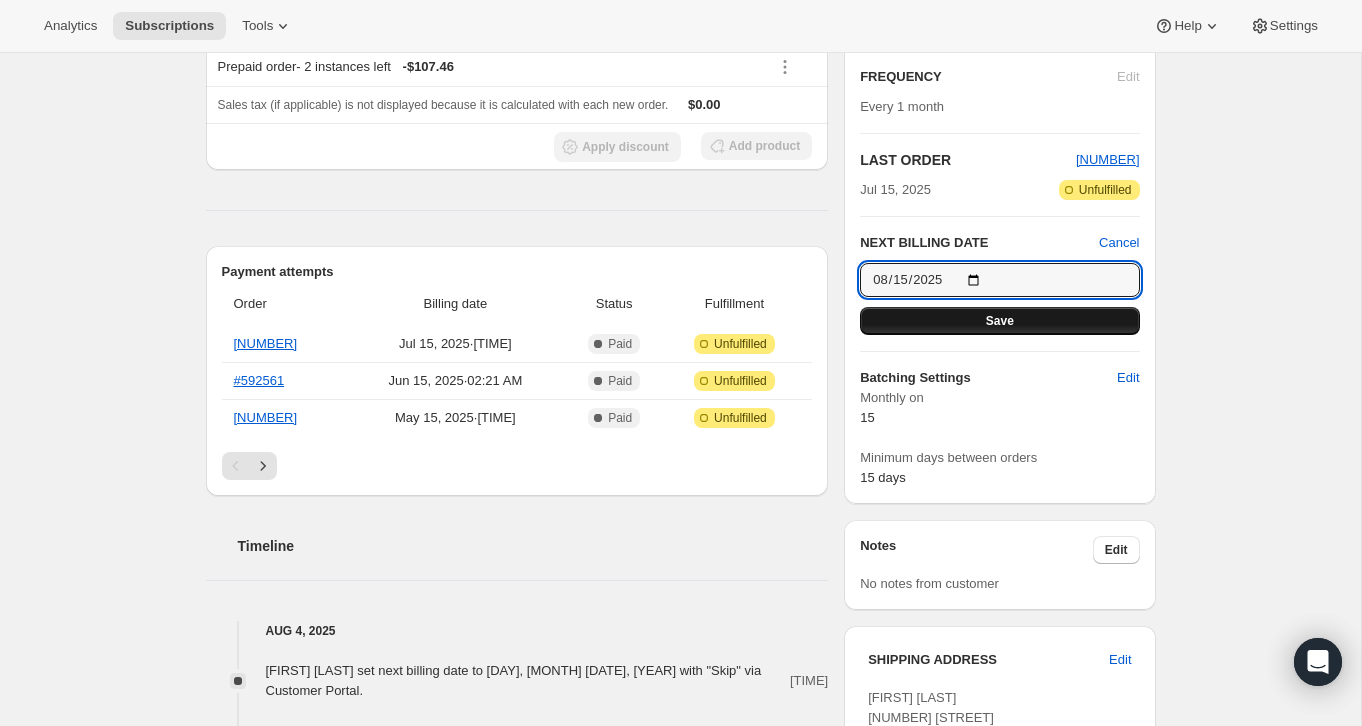 click on "Save" at bounding box center [999, 321] 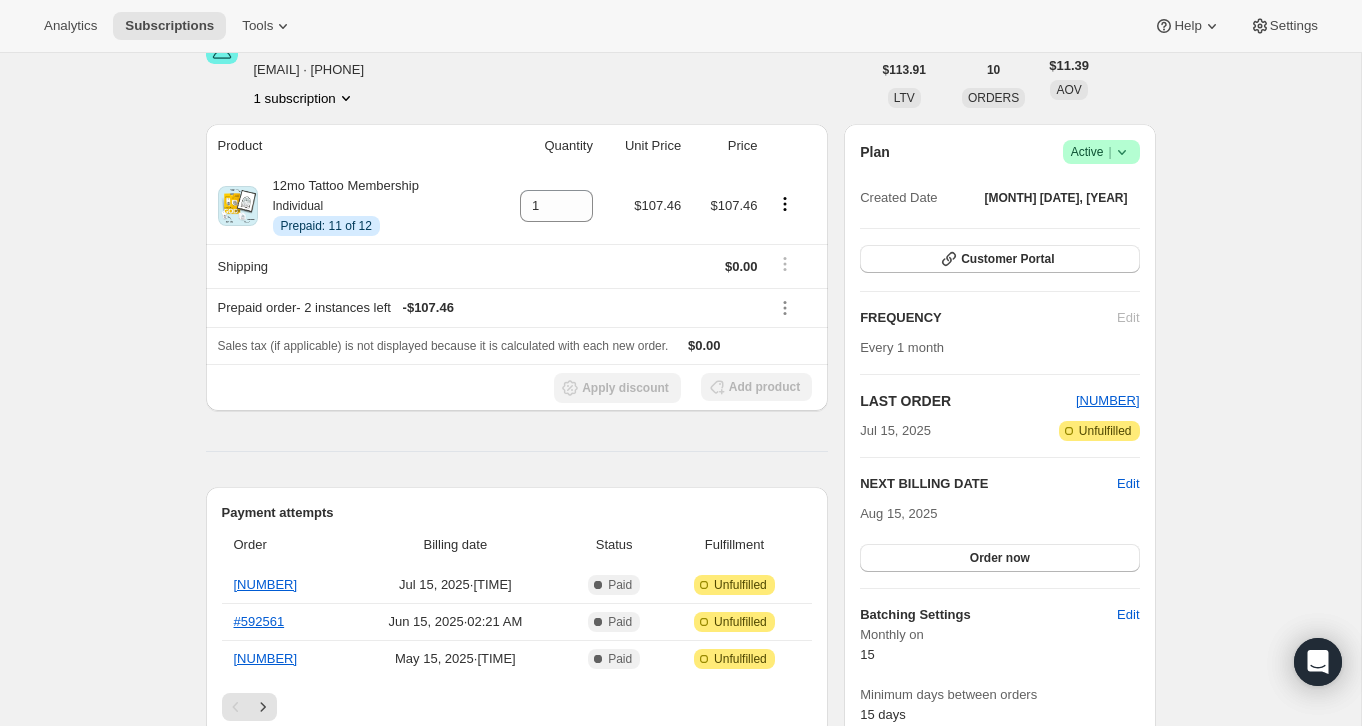 scroll, scrollTop: 0, scrollLeft: 0, axis: both 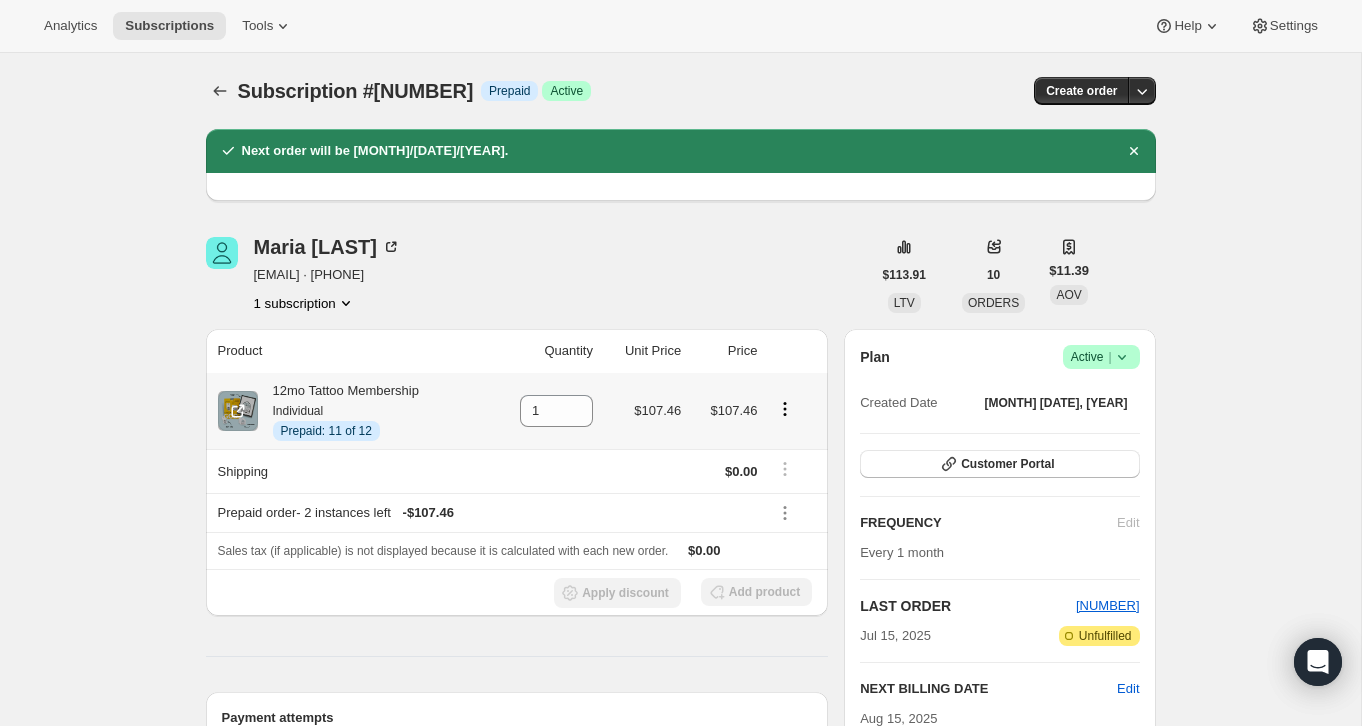 click 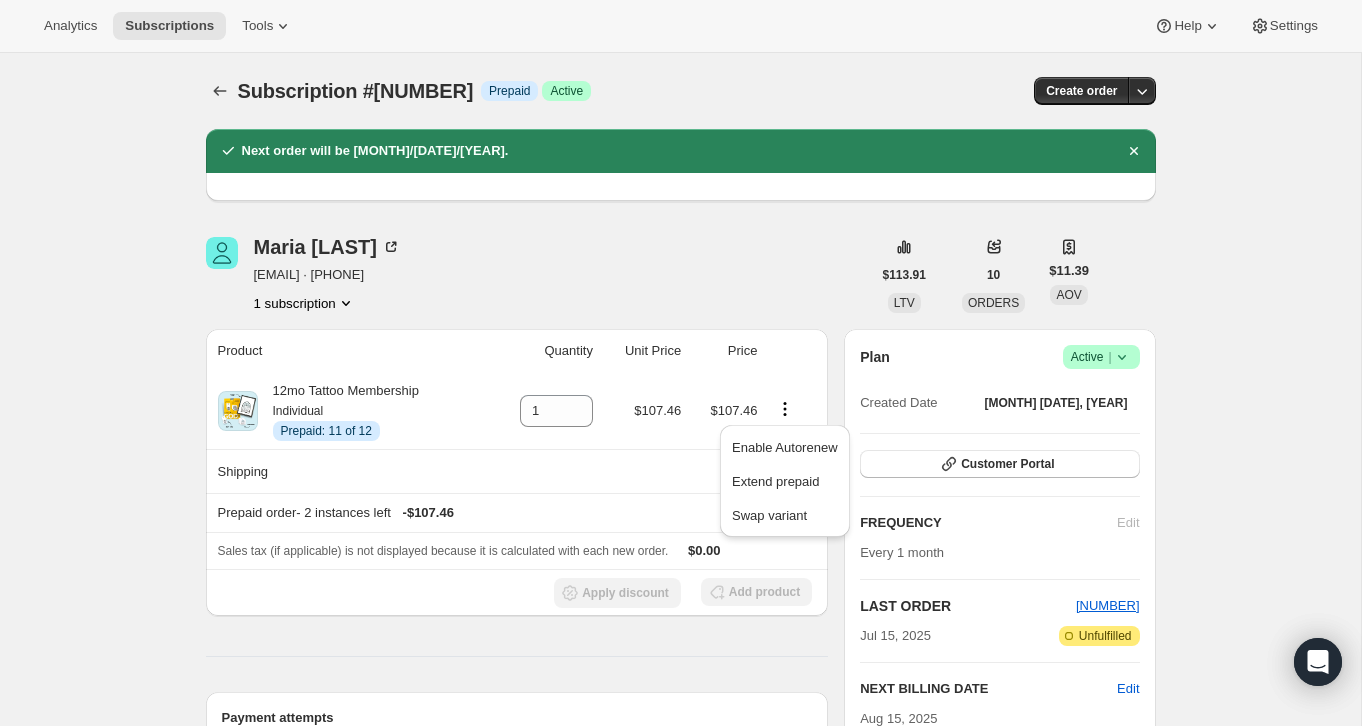 click on "[FIRST] [LAST] [EMAIL] · [PHONE] 1 subscription" at bounding box center (538, 275) 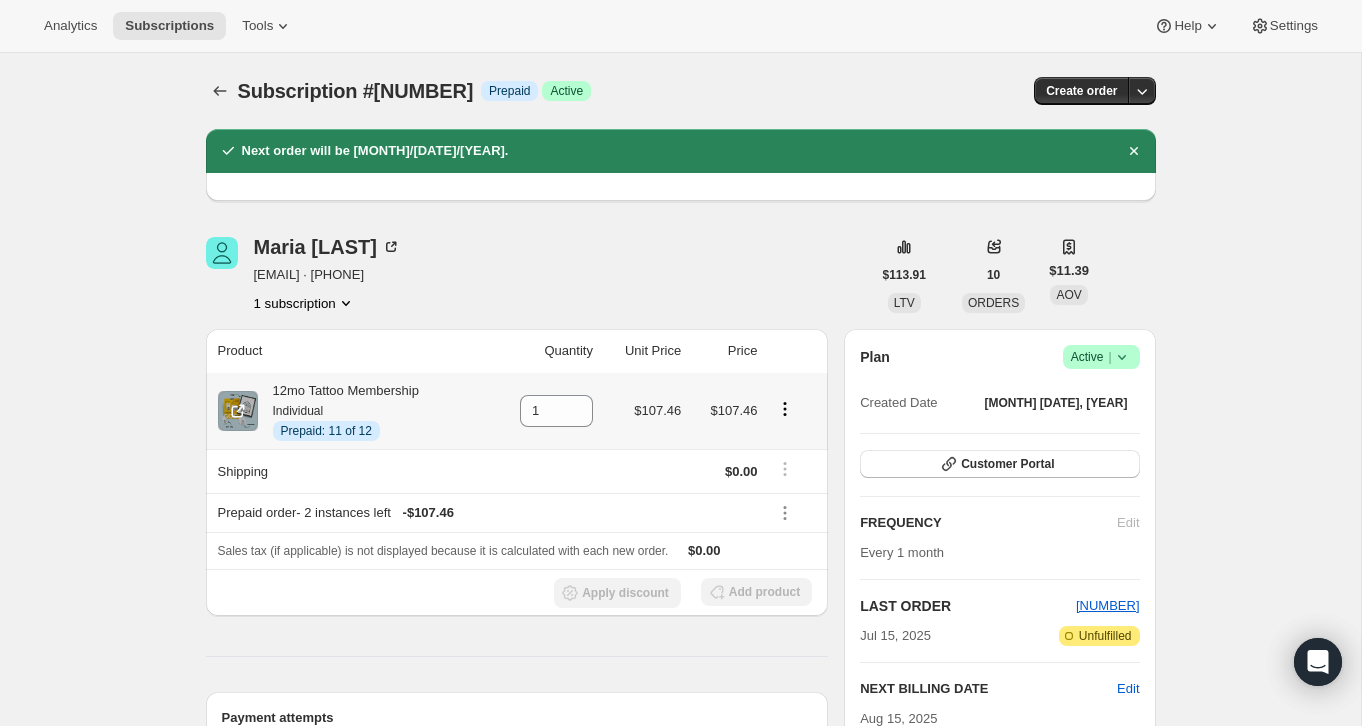 click 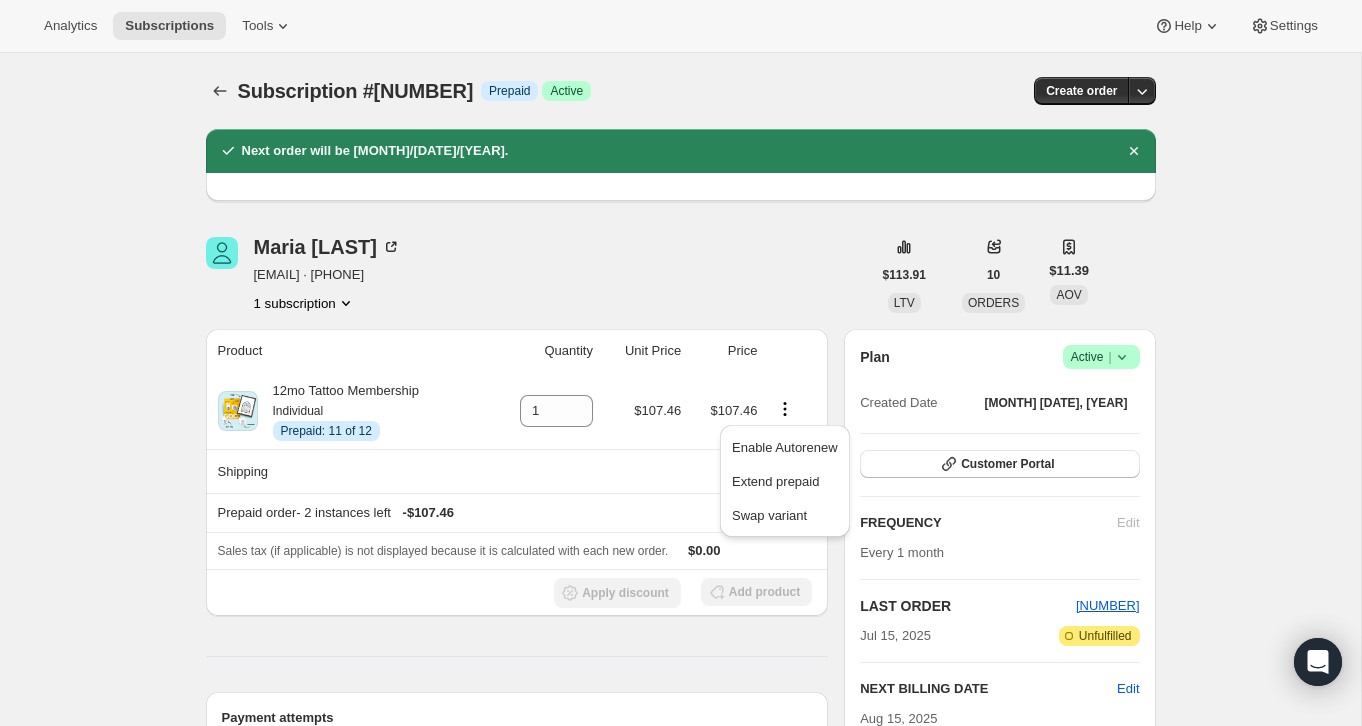 click on "[FIRST] [LAST] [EMAIL] · [PHONE] 1 subscription $[PRICE] LTV [NUMBER] ORDERS $[PRICE] AOV Product Quantity Unit Price Price 12mo Tattoo Membership Individual Info Prepaid: 11 of 12 1 $[PRICE] $[PRICE] Shipping $0.00 Prepaid order  - 2 instances left   - $[PRICE] Sales tax (if applicable) is not displayed because it is calculated with each new order.   $0.00 Apply discount Add product Payment attempts Order Billing date Status Fulfillment [NUMBER] [MONTH] [DATE], [YEAR]  ·  [TIME]  Complete Paid Attention Incomplete Unfulfilled [NUMBER] [MONTH] [DATE], [YEAR]  ·  [TIME]  Complete Paid Attention Incomplete Unfulfilled [NUMBER] [MONTH] [DATE], [YEAR]  ·  [TIME]  Complete Paid Attention Incomplete Unfulfilled Timeline [MONTH] [DATE], [YEAR] [FIRST] [LAST] set next billing date to [DAY], [MONTH] [DATE], [YEAR] on Admin.  [TIME] [FIRST] [LAST] set next billing date to [DAY], [MONTH] [DATE], [YEAR] with "Skip" via Customer Portal. [TIME] [MONTH] [DATE], [YEAR] Order processed successfully.  View order [TIME] [MONTH] [DATE], [TIME] [MONTH] [DATE], [TIME]" at bounding box center (673, 1007) 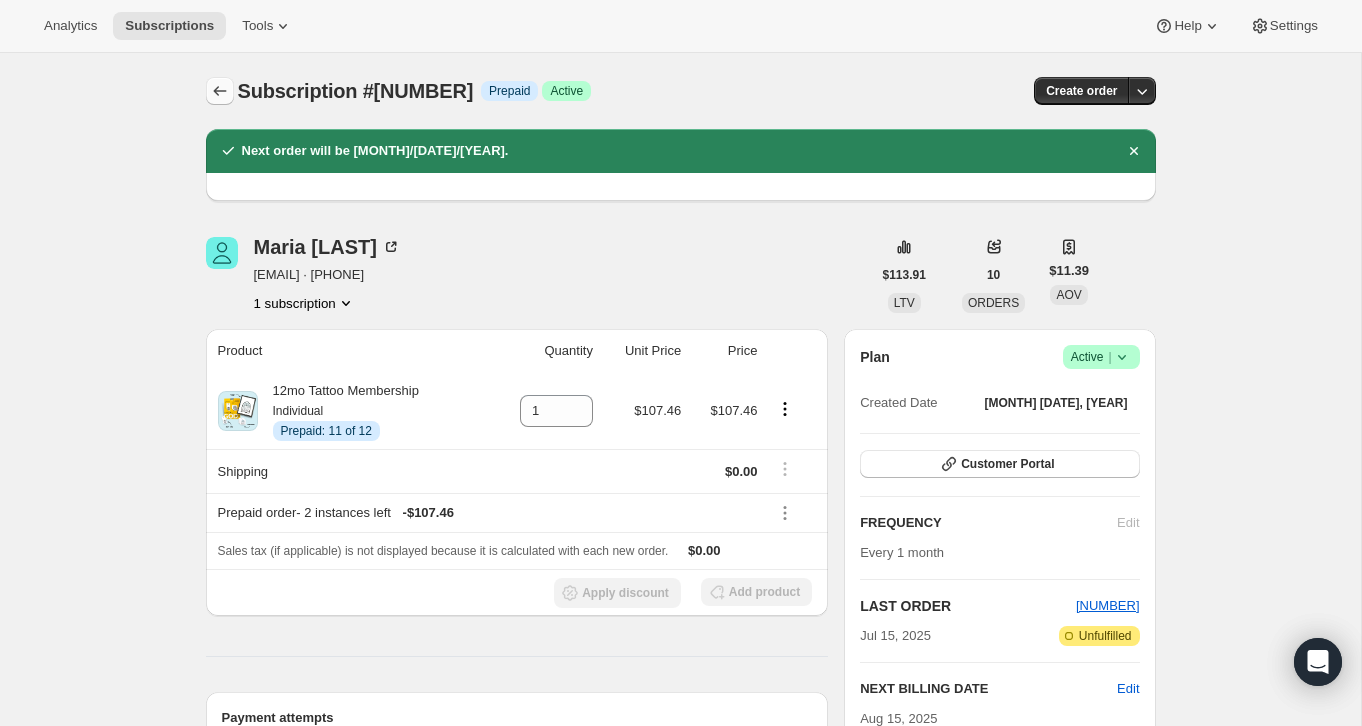 click 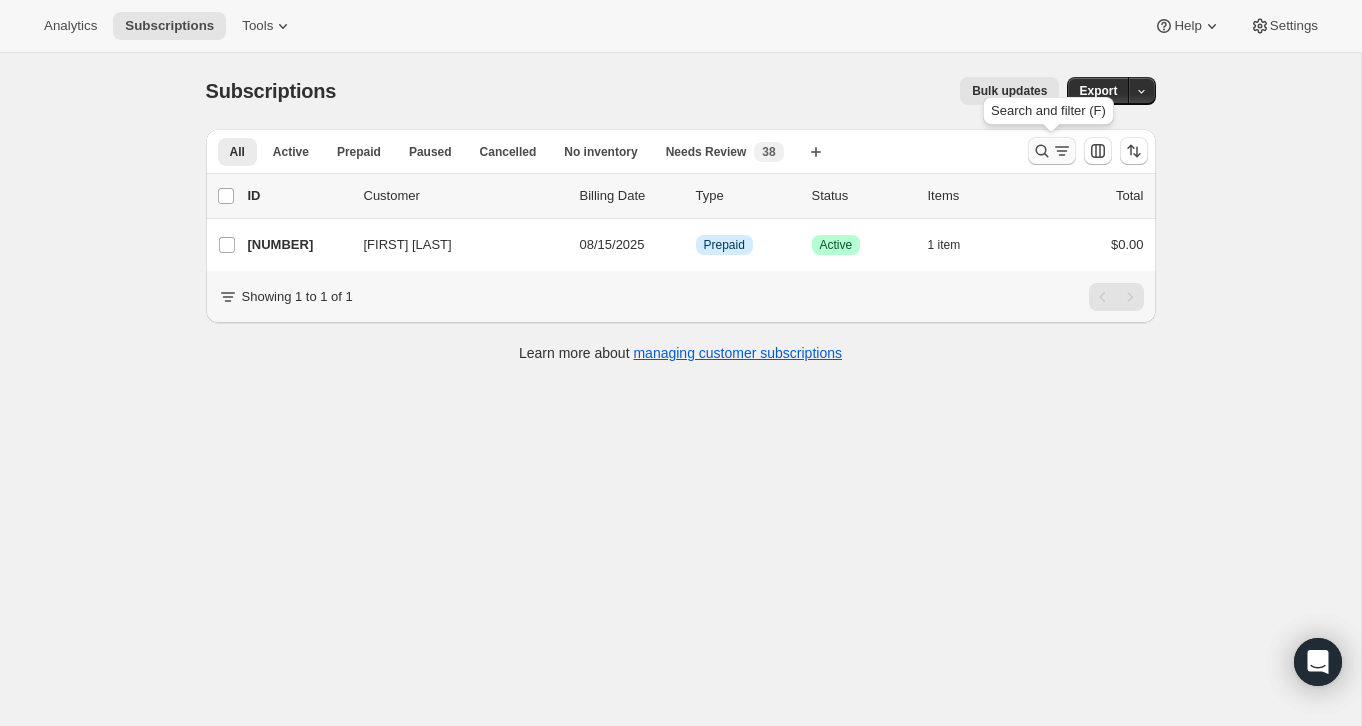 click 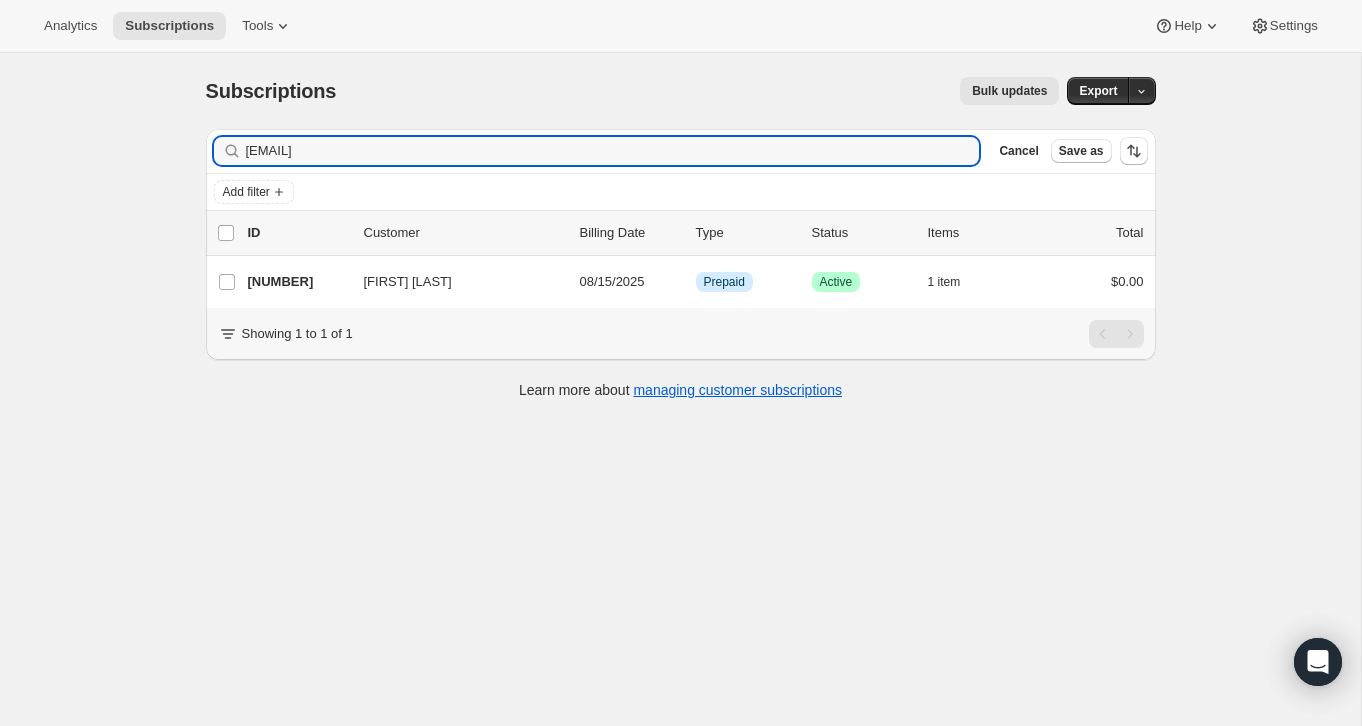 click on "[EMAIL] Clear" at bounding box center [597, 151] 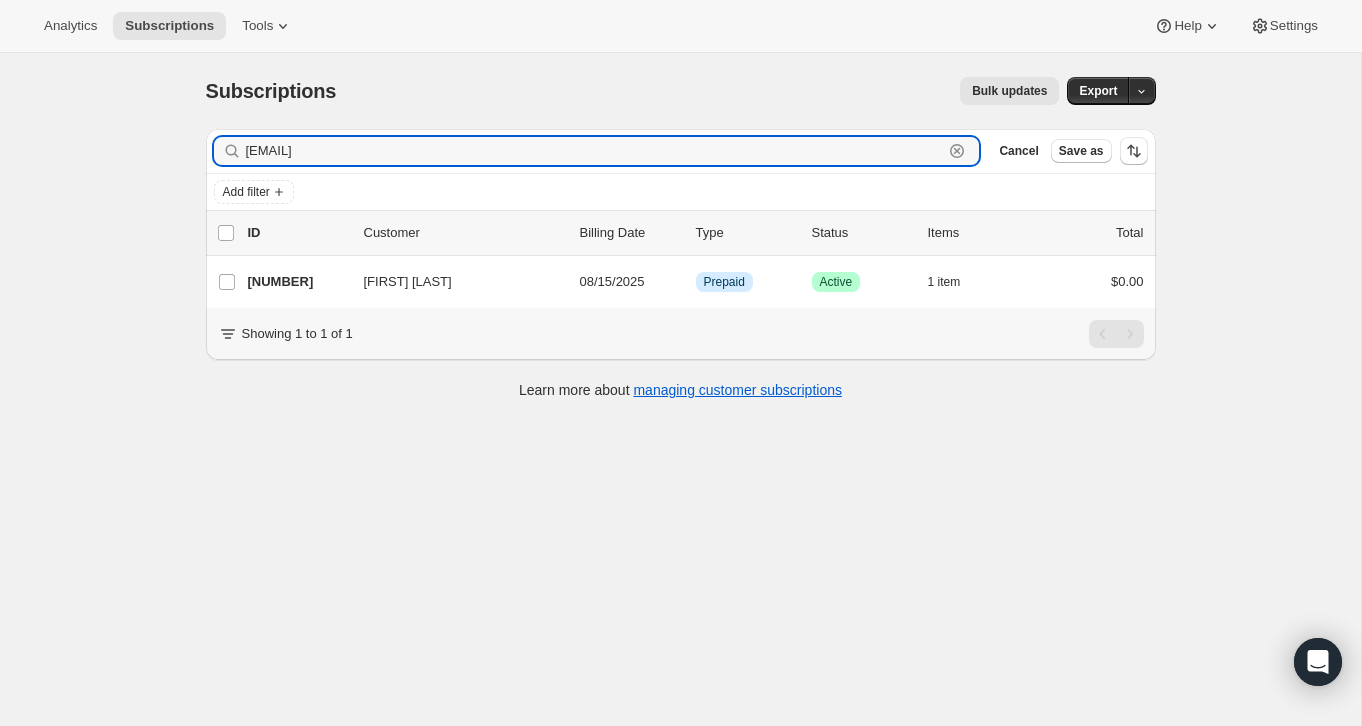 click 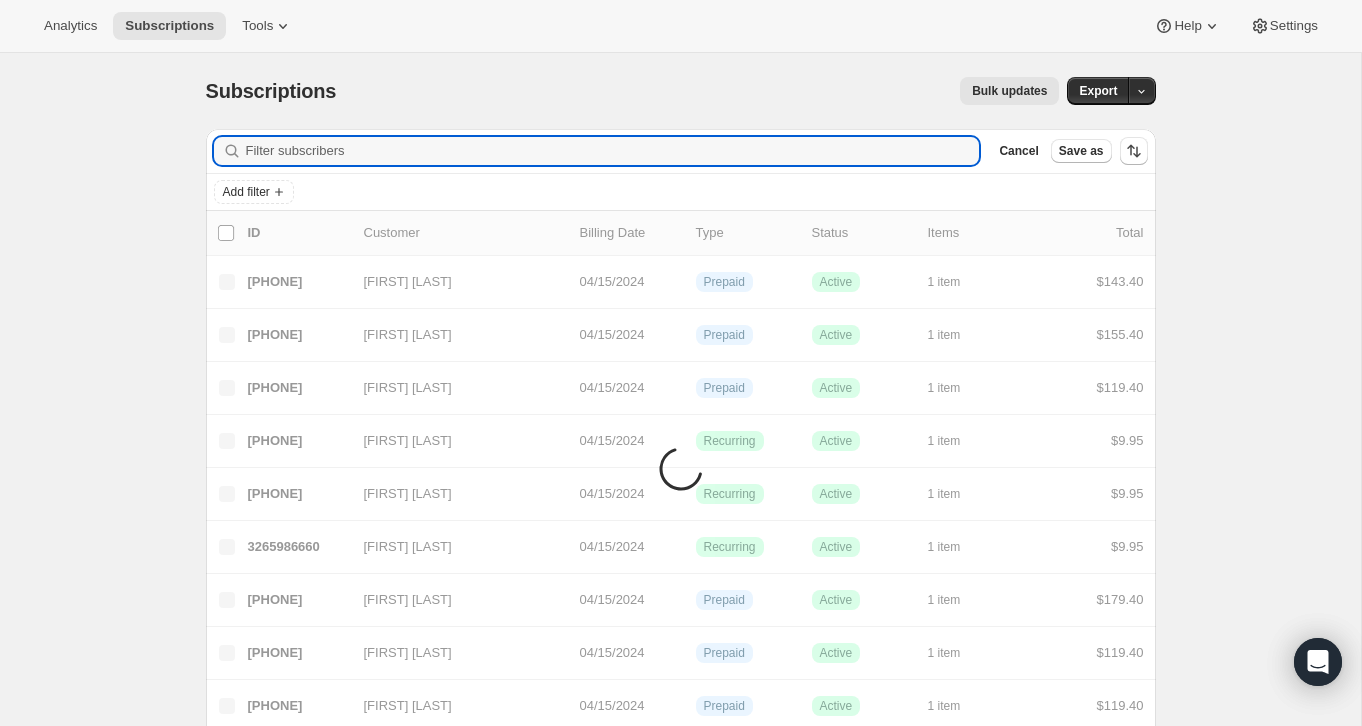 paste on "[EMAIL]" 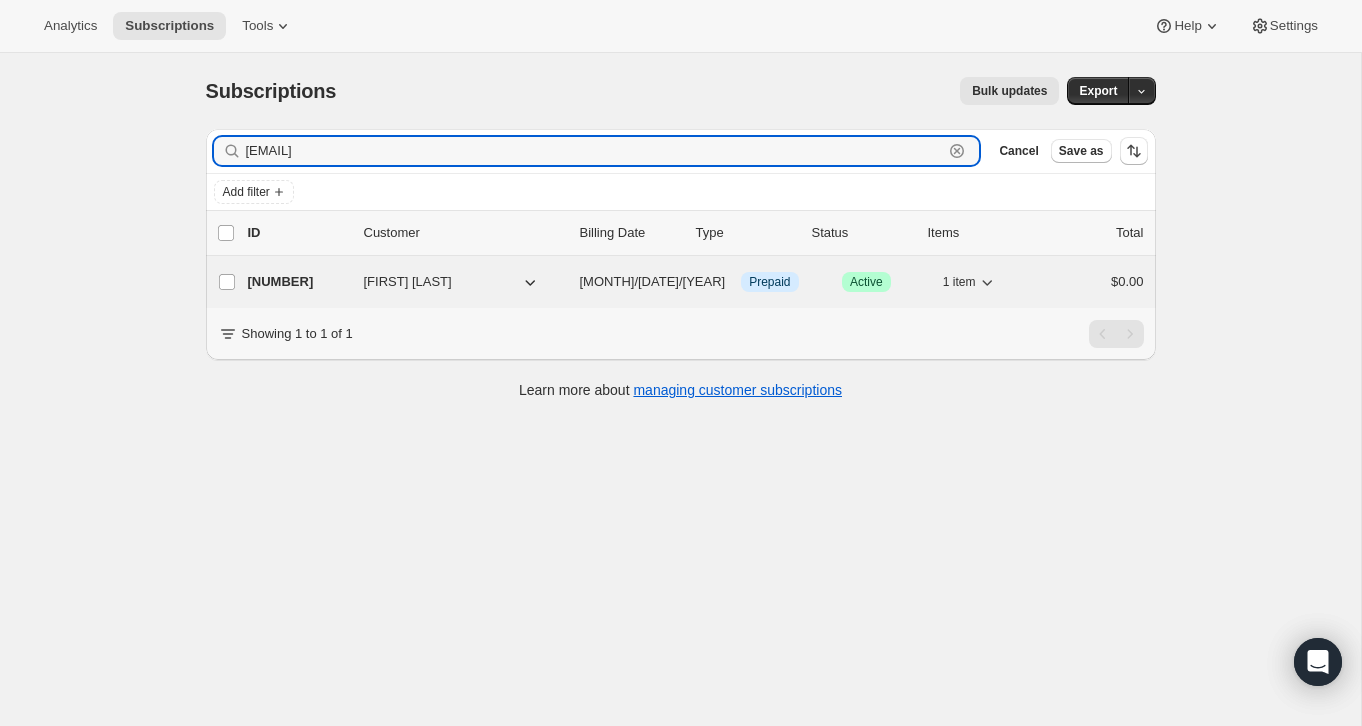type on "[EMAIL]" 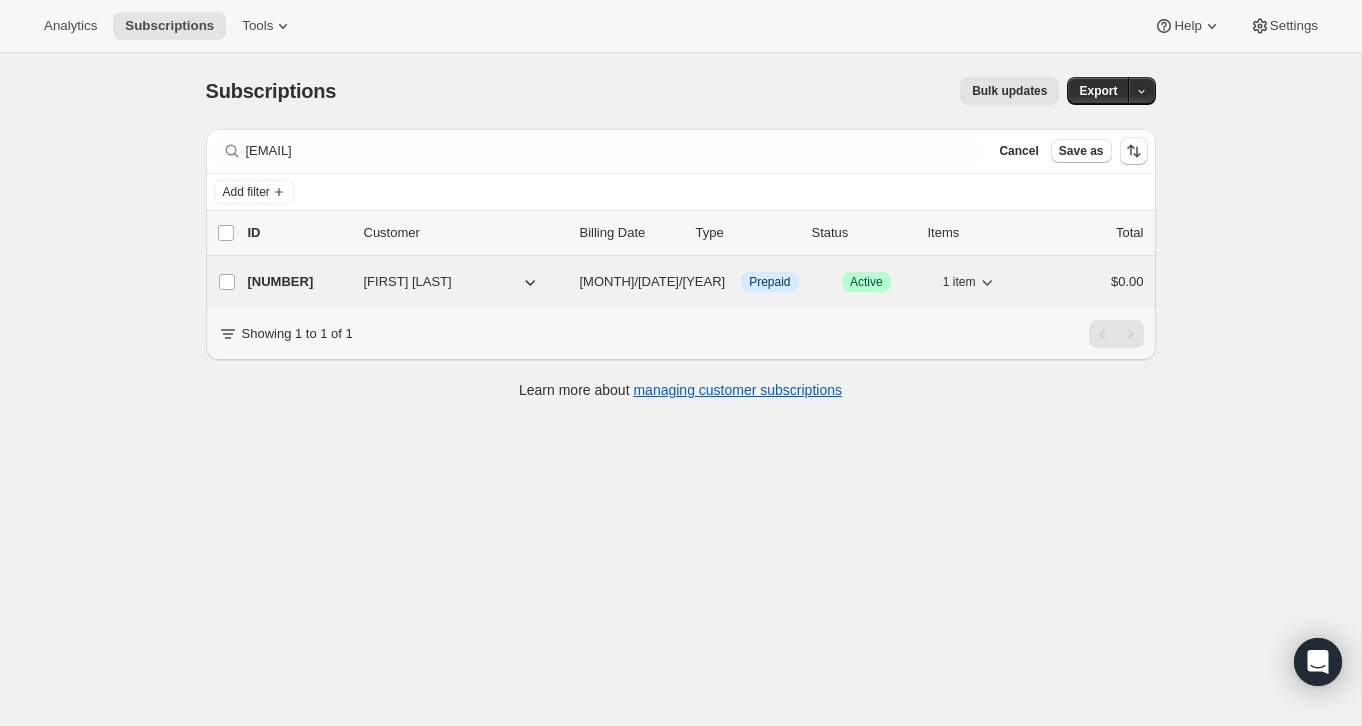 click on "$0.00" at bounding box center (1101, 282) 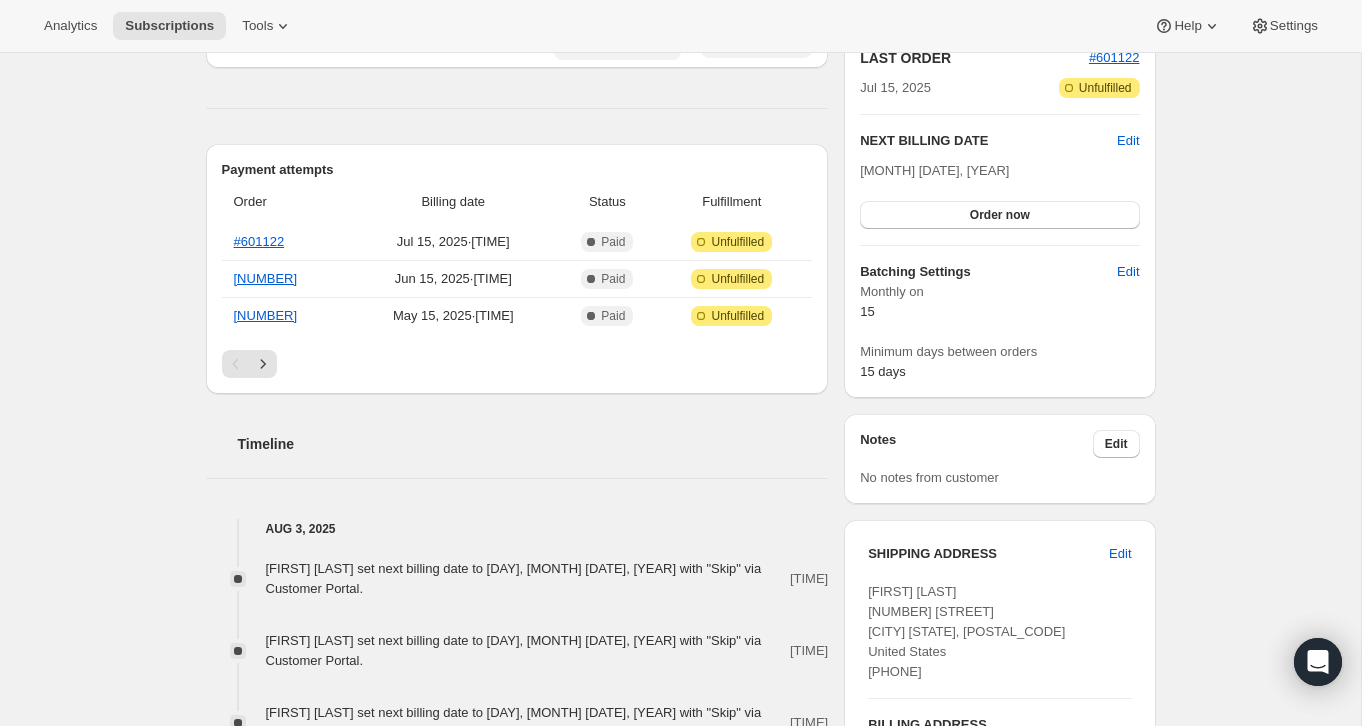 scroll, scrollTop: 429, scrollLeft: 0, axis: vertical 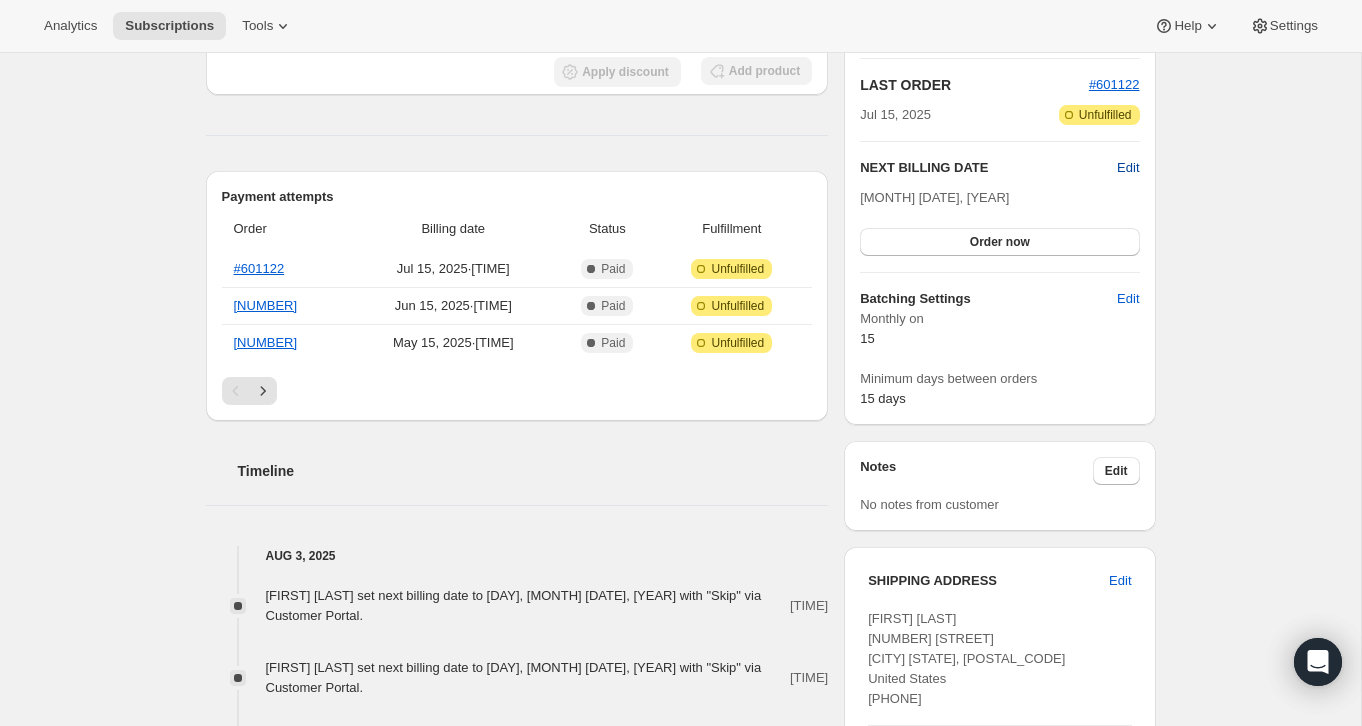 click on "Edit" at bounding box center [1128, 168] 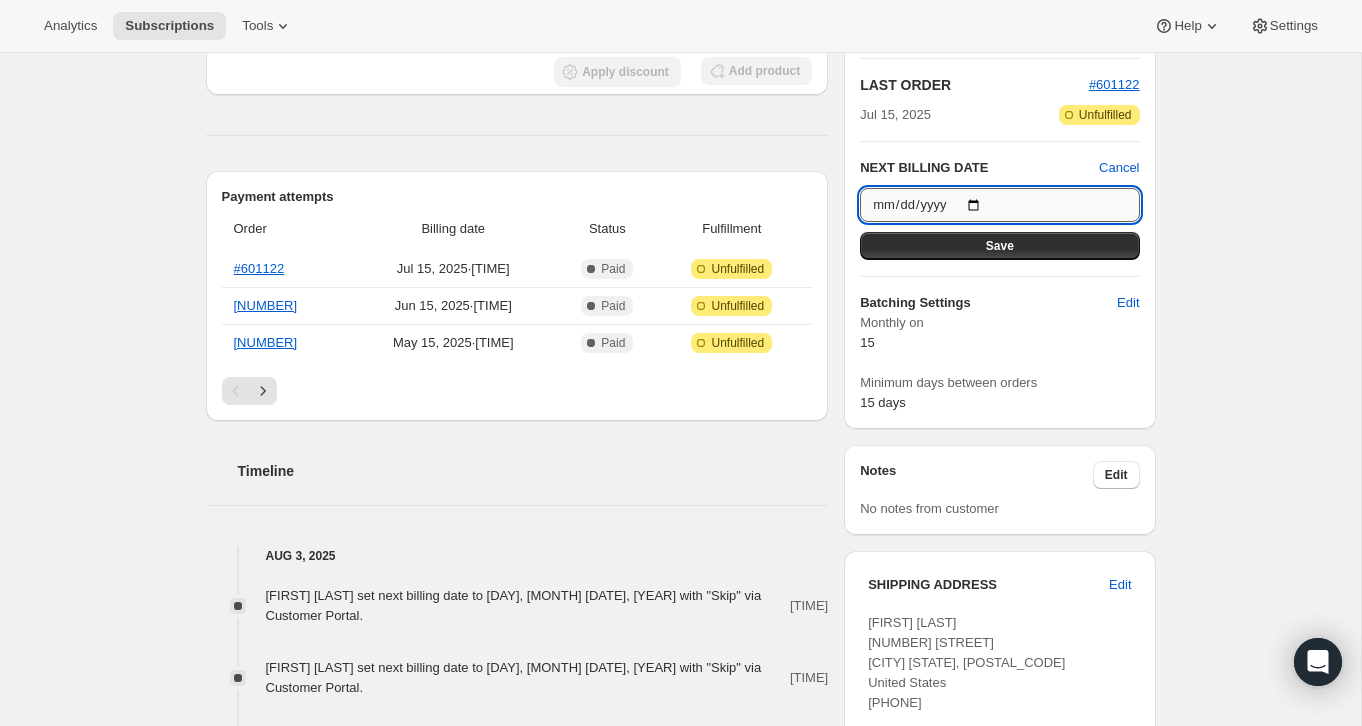 click on "[YEAR]-[MONTH]-[DATE]" at bounding box center [999, 205] 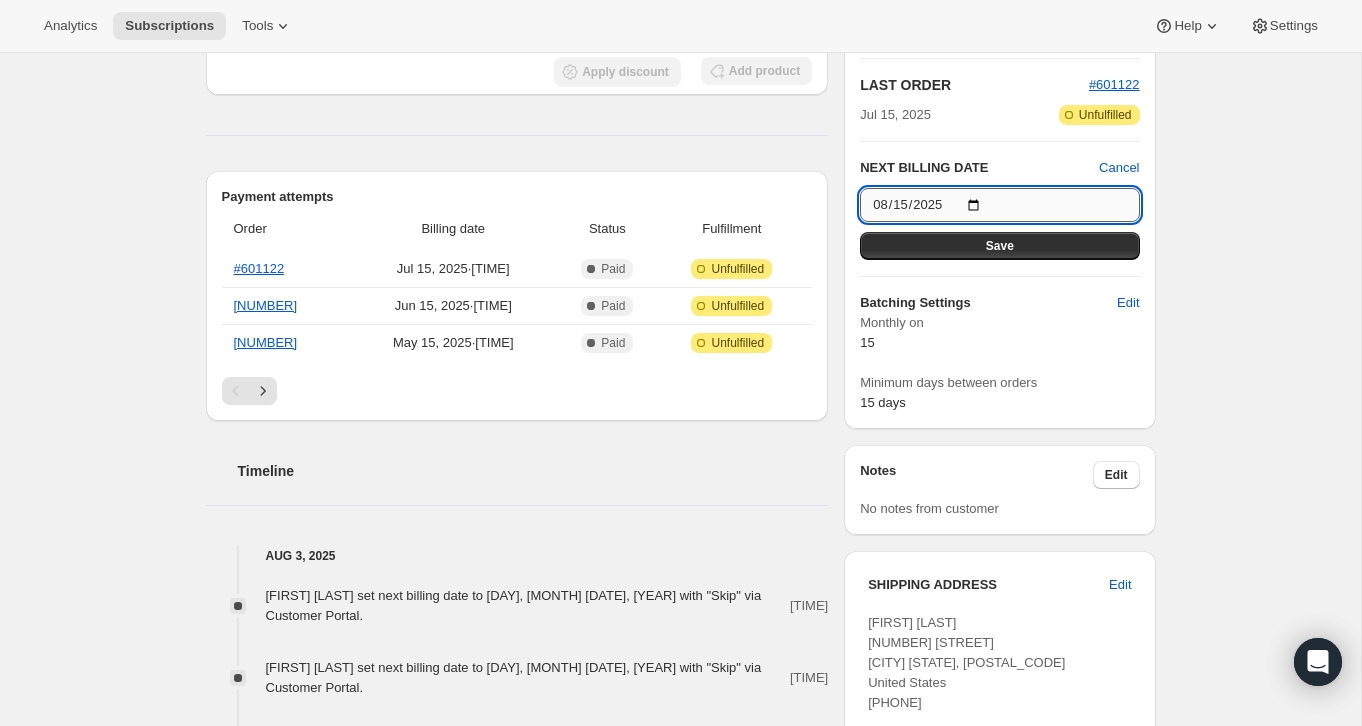 type on "2025-08-15" 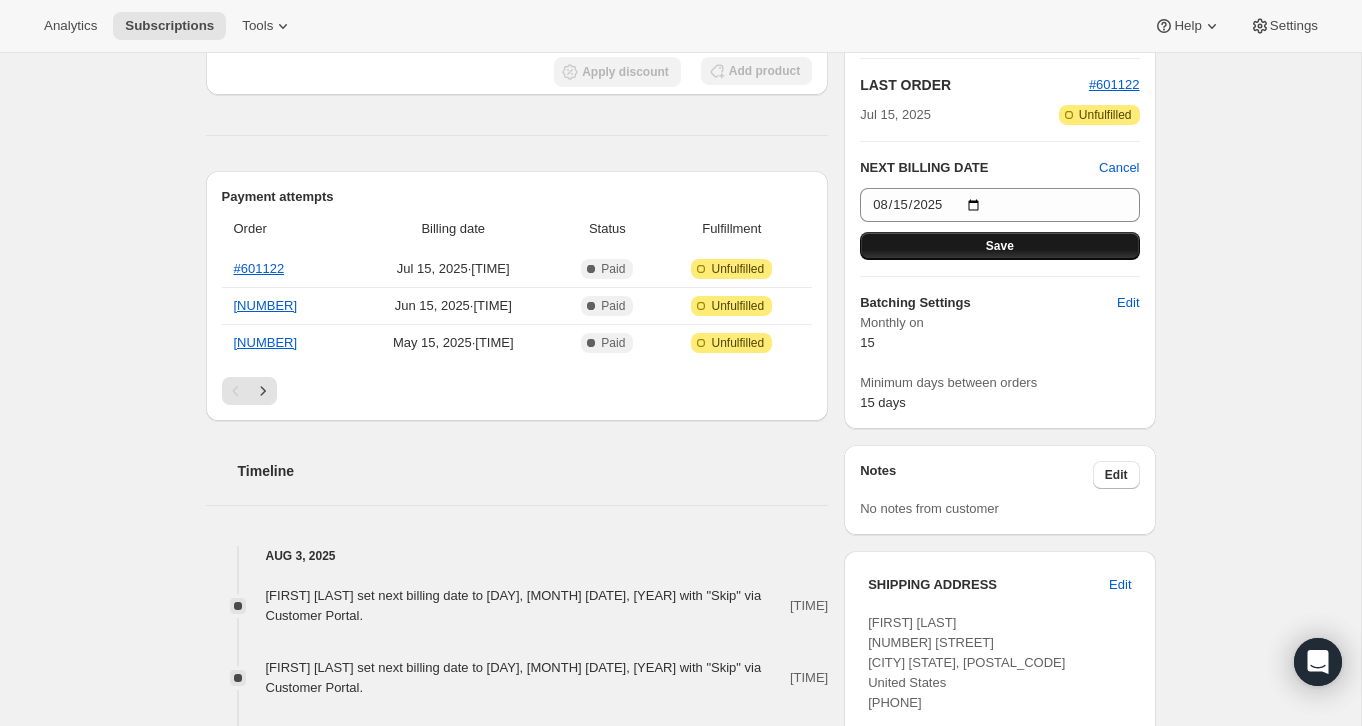 click on "Save" at bounding box center [1000, 246] 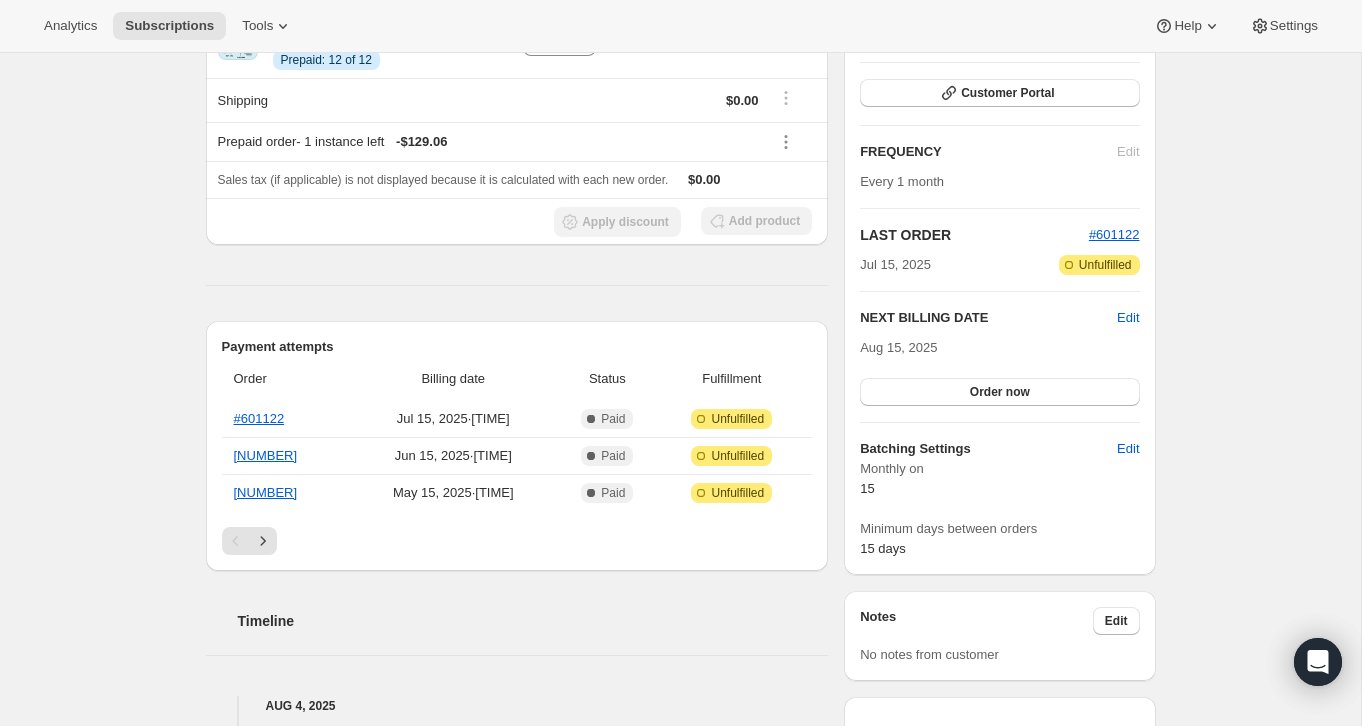 scroll, scrollTop: 0, scrollLeft: 0, axis: both 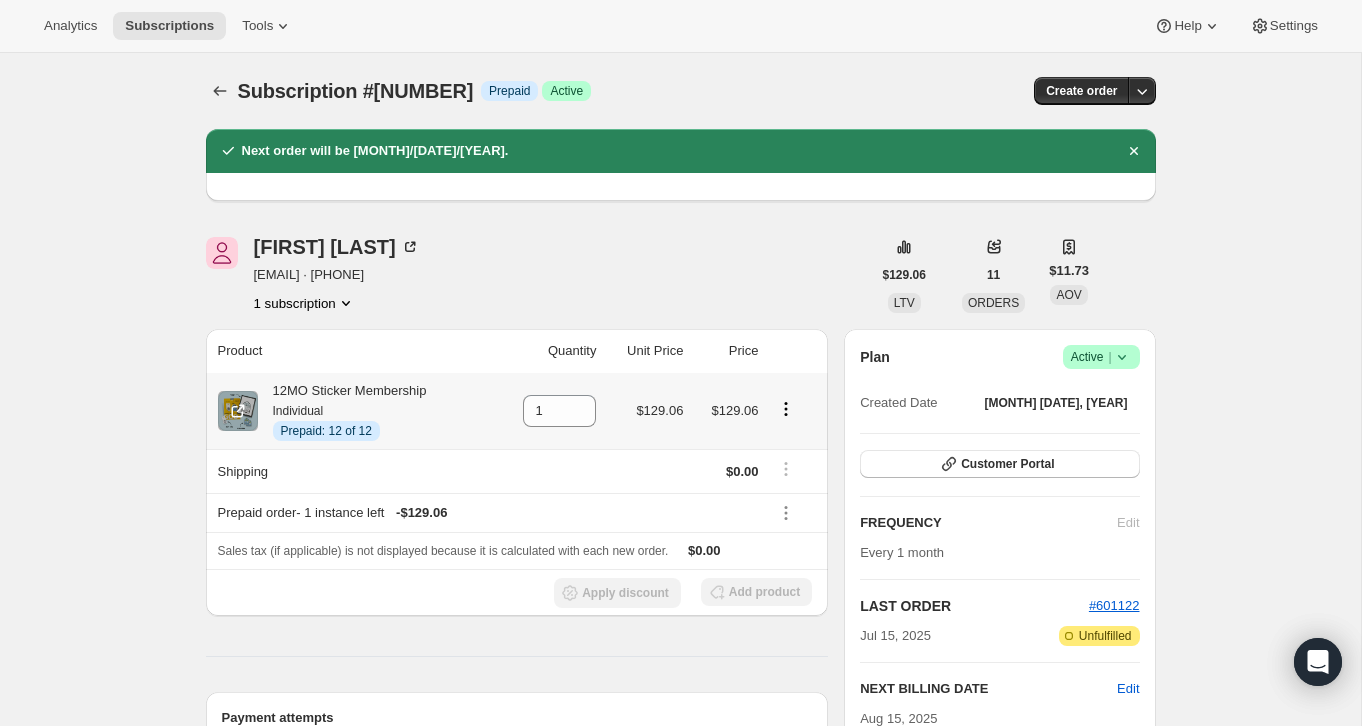 click 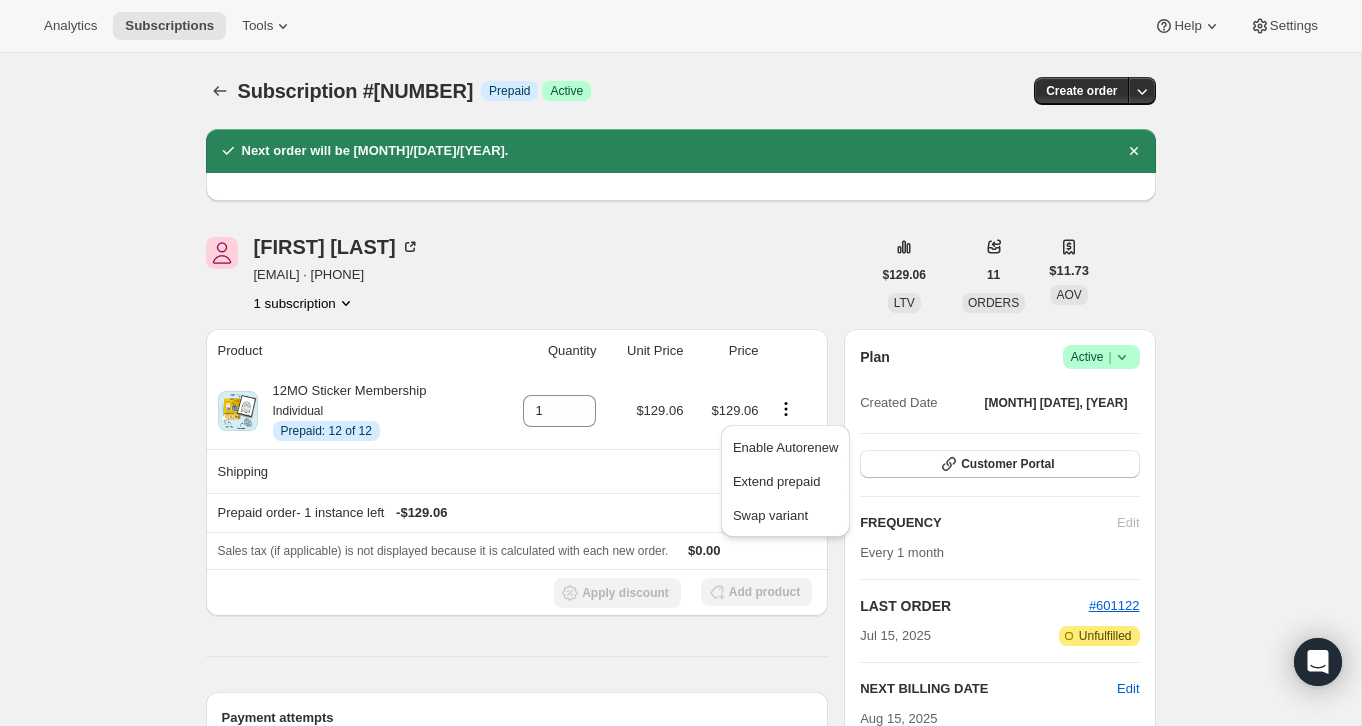 click on "[FIRST] [LAST] [EMAIL] · [PHONE] 1 subscription" at bounding box center (538, 275) 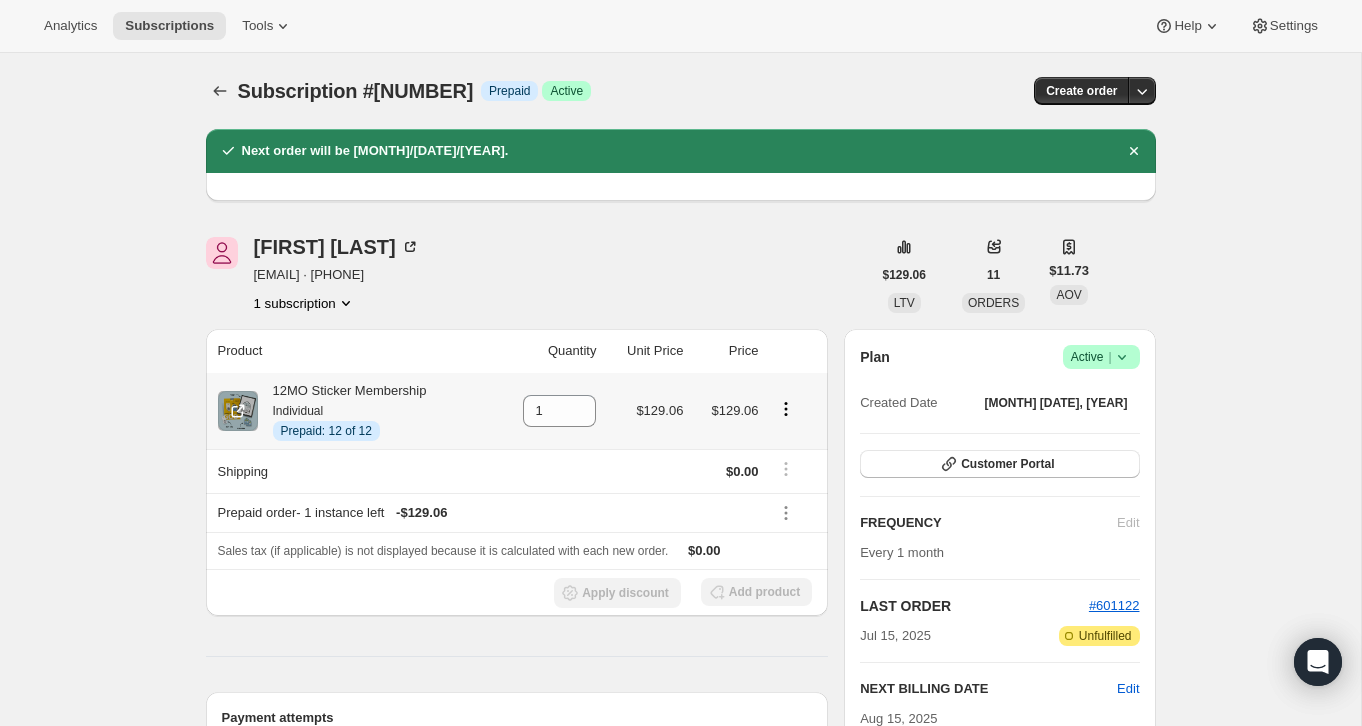 click 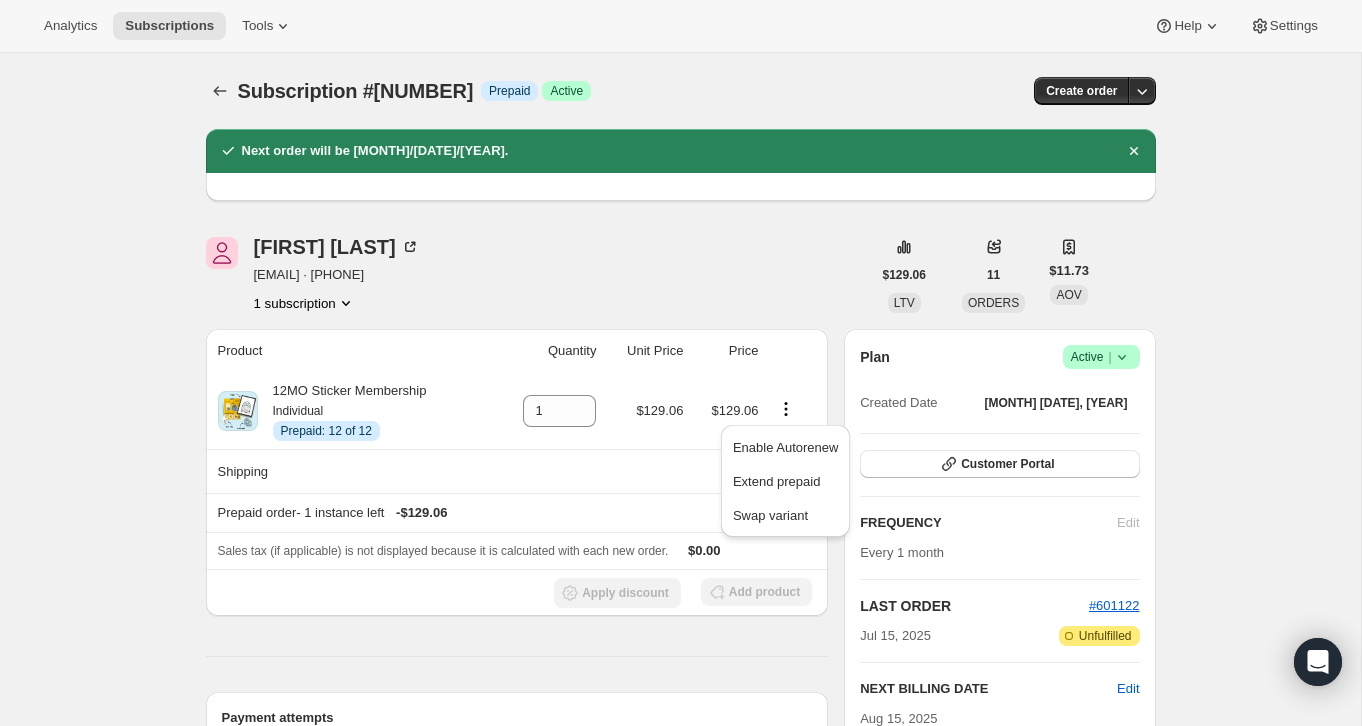 click on "[FIRST] [LAST] [EMAIL] · [PHONE] 1 subscription" at bounding box center (538, 275) 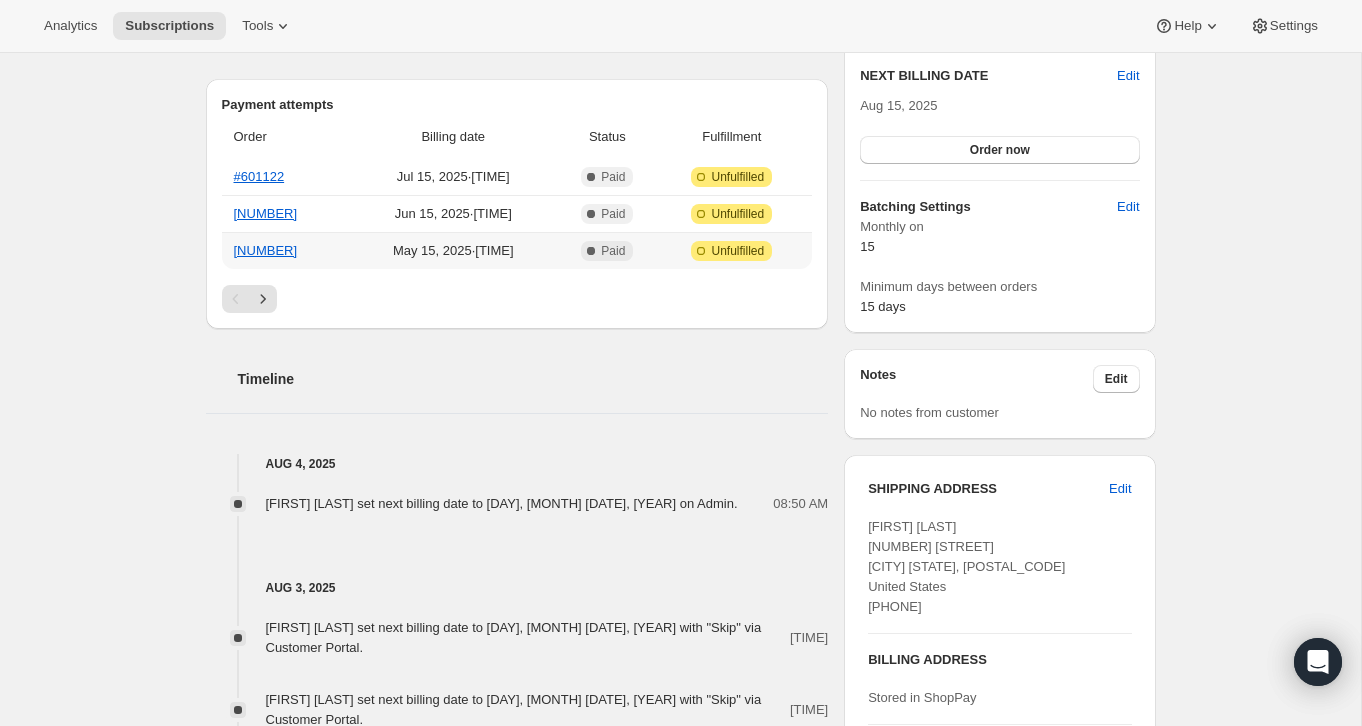 scroll, scrollTop: 0, scrollLeft: 0, axis: both 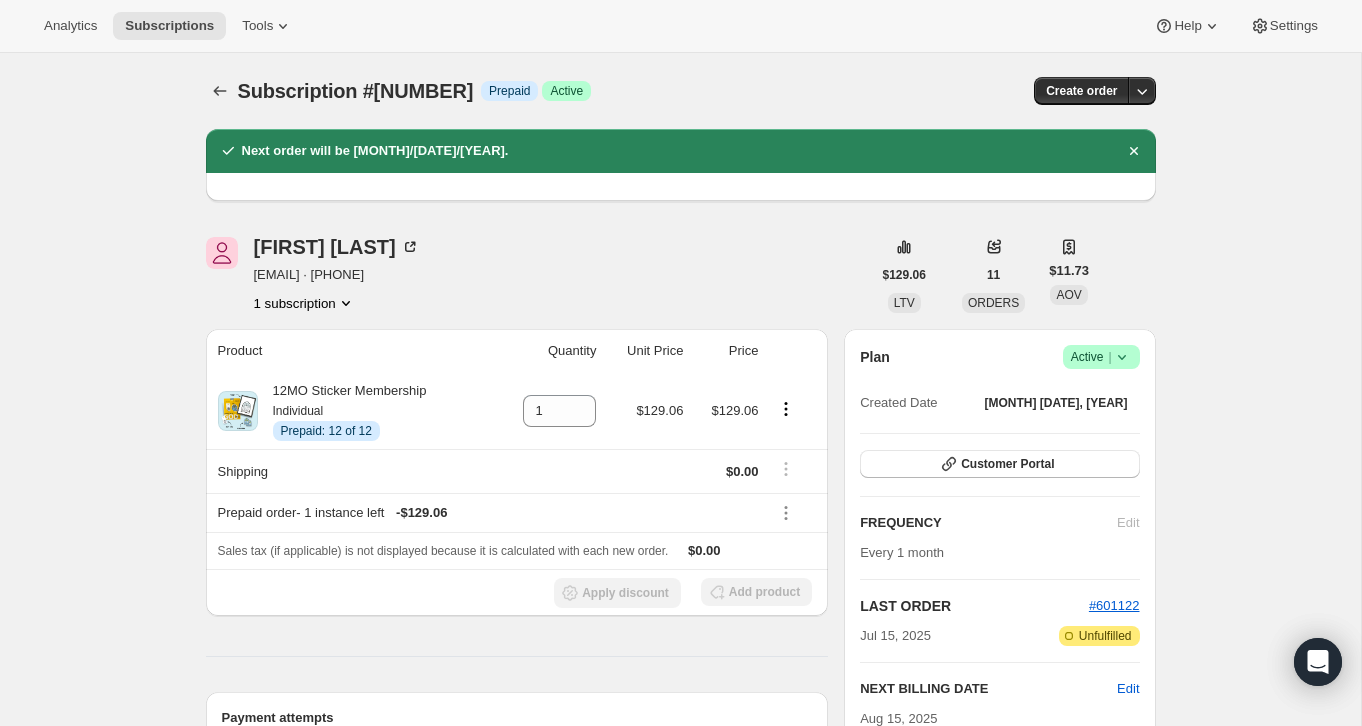 click on "Subscription #[NUMBER]. This page is ready Subscription #[NUMBER] Info Prepaid Success Active Create order" at bounding box center (681, 91) 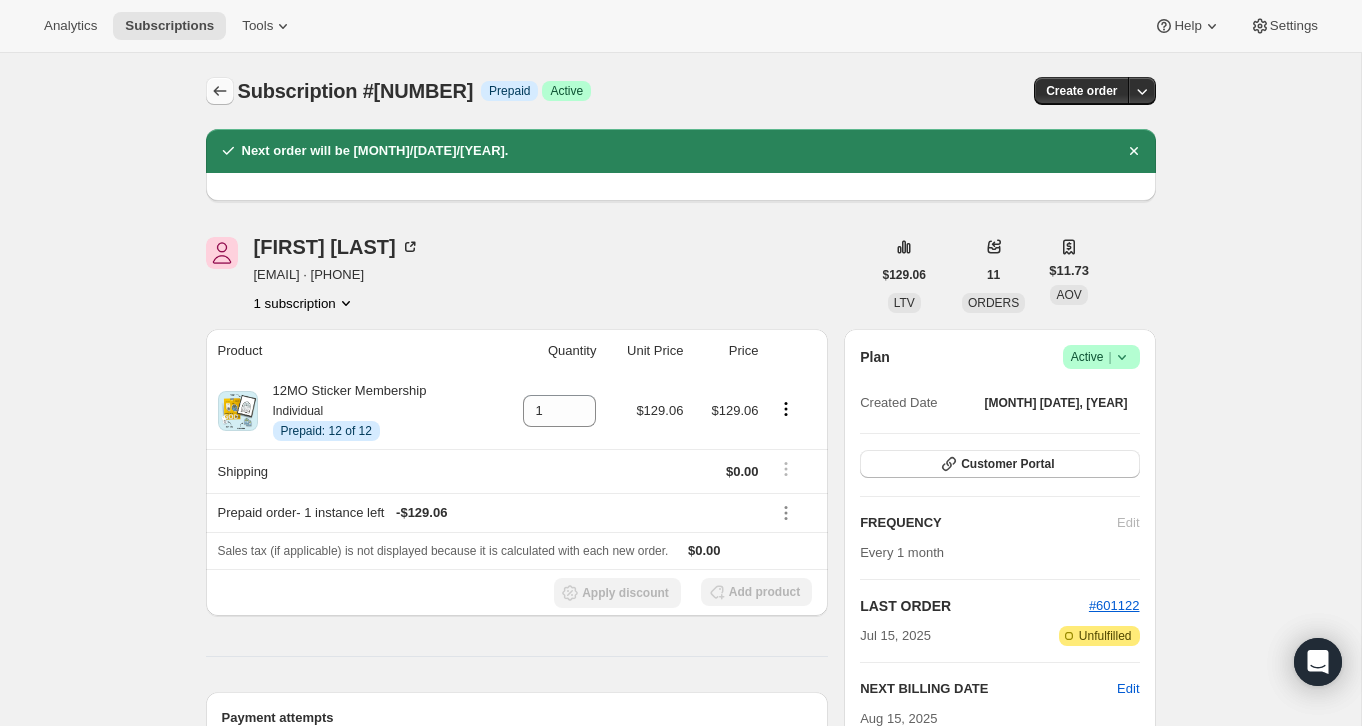 click at bounding box center (220, 91) 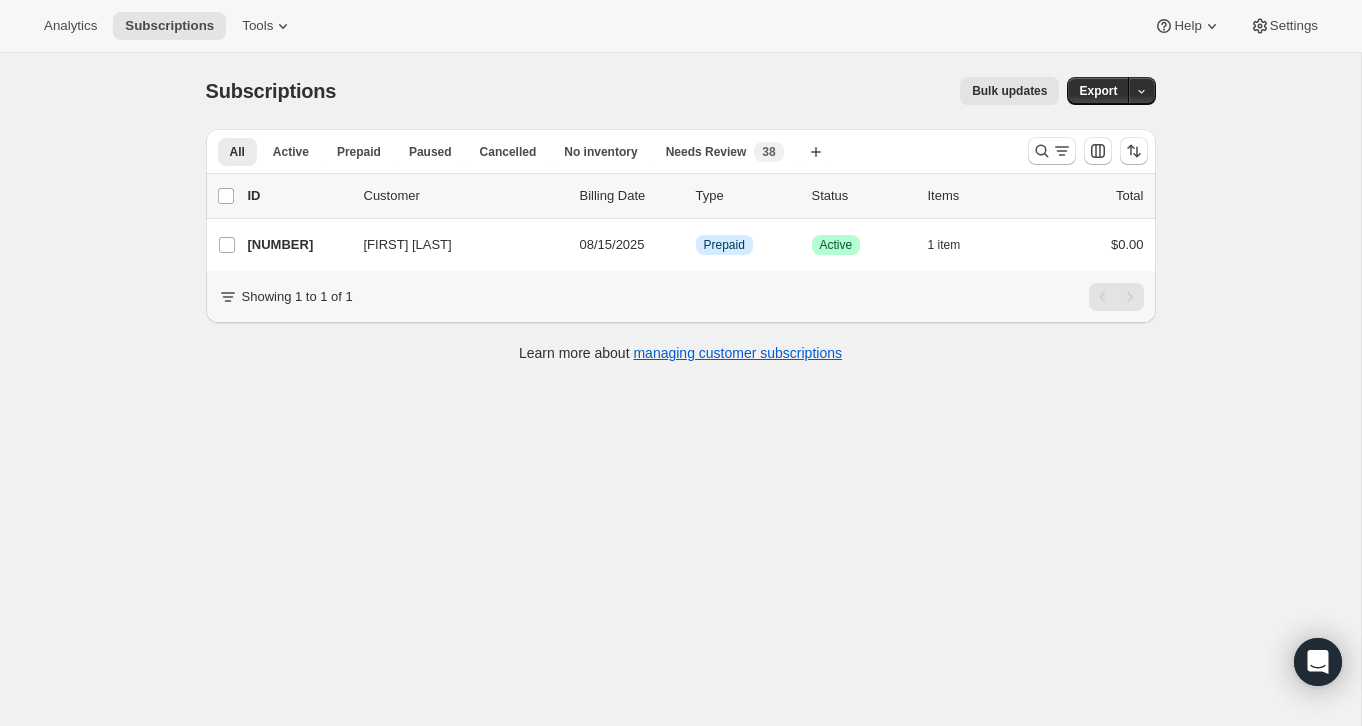 click at bounding box center [1088, 151] 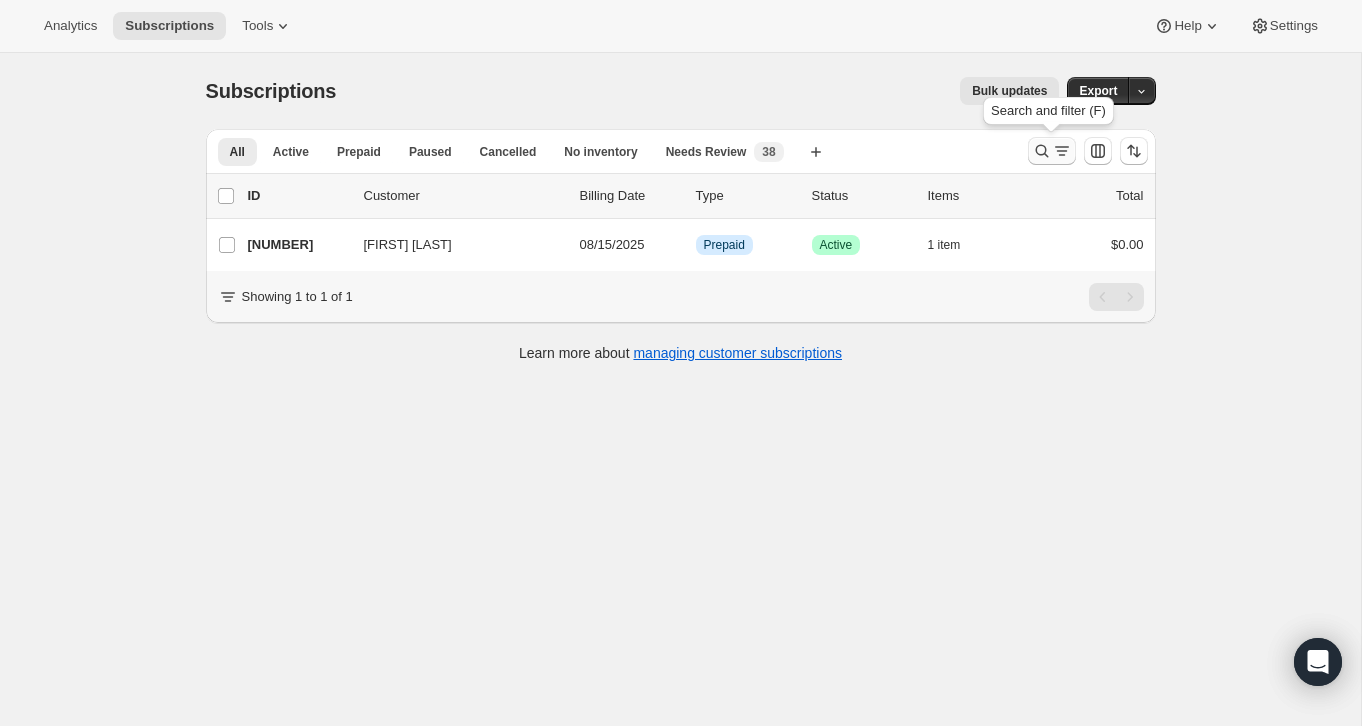 click 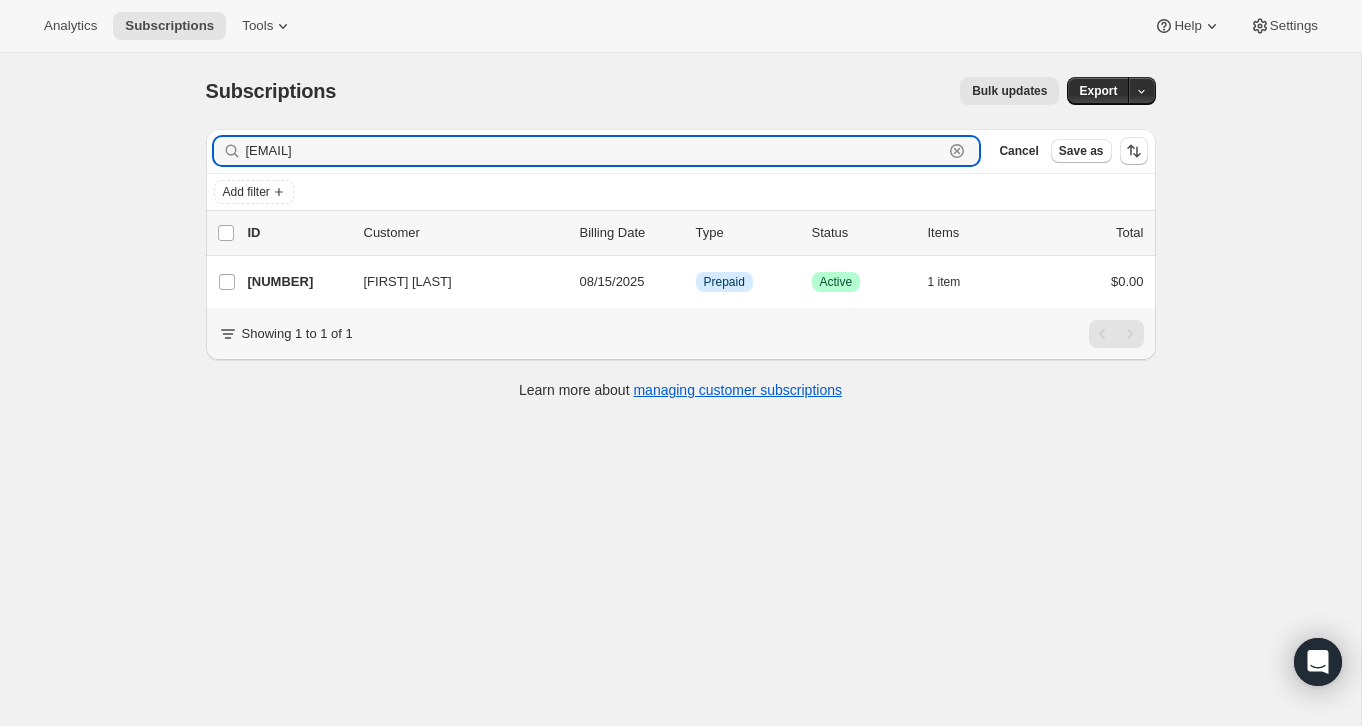 click 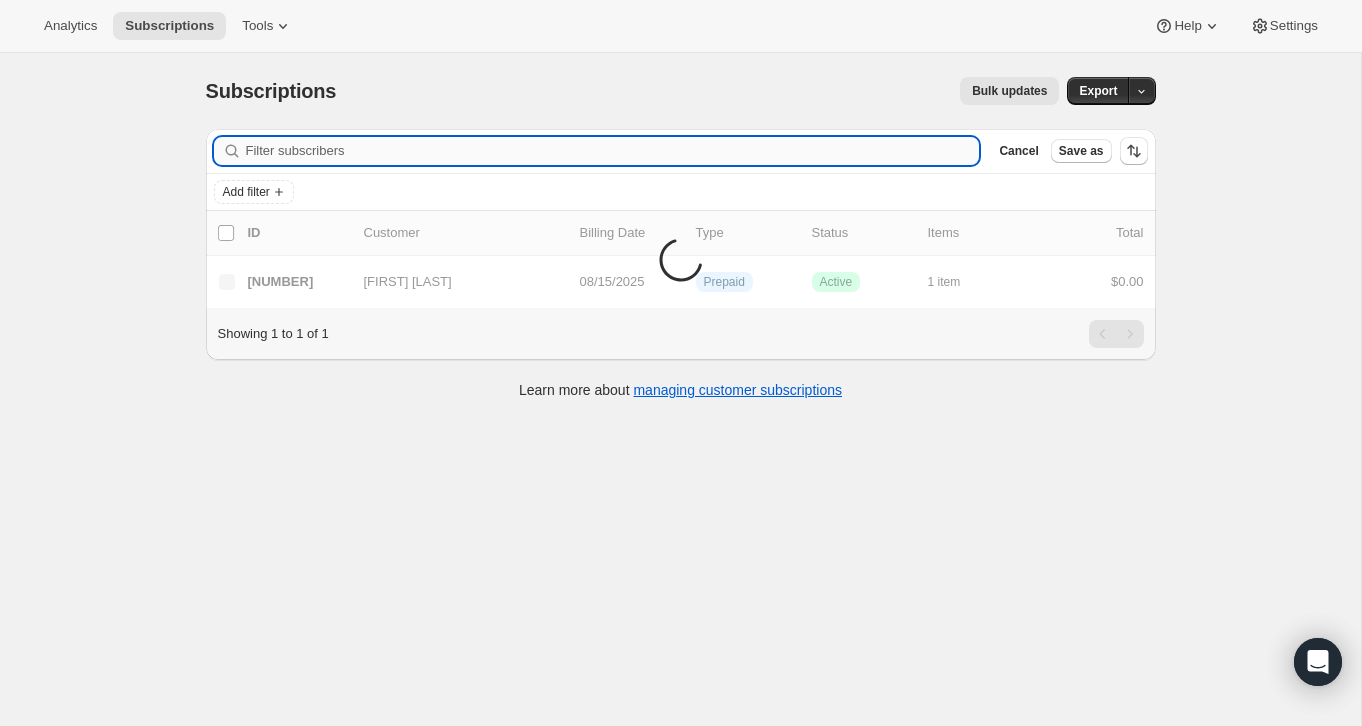 paste on "[EMAIL]" 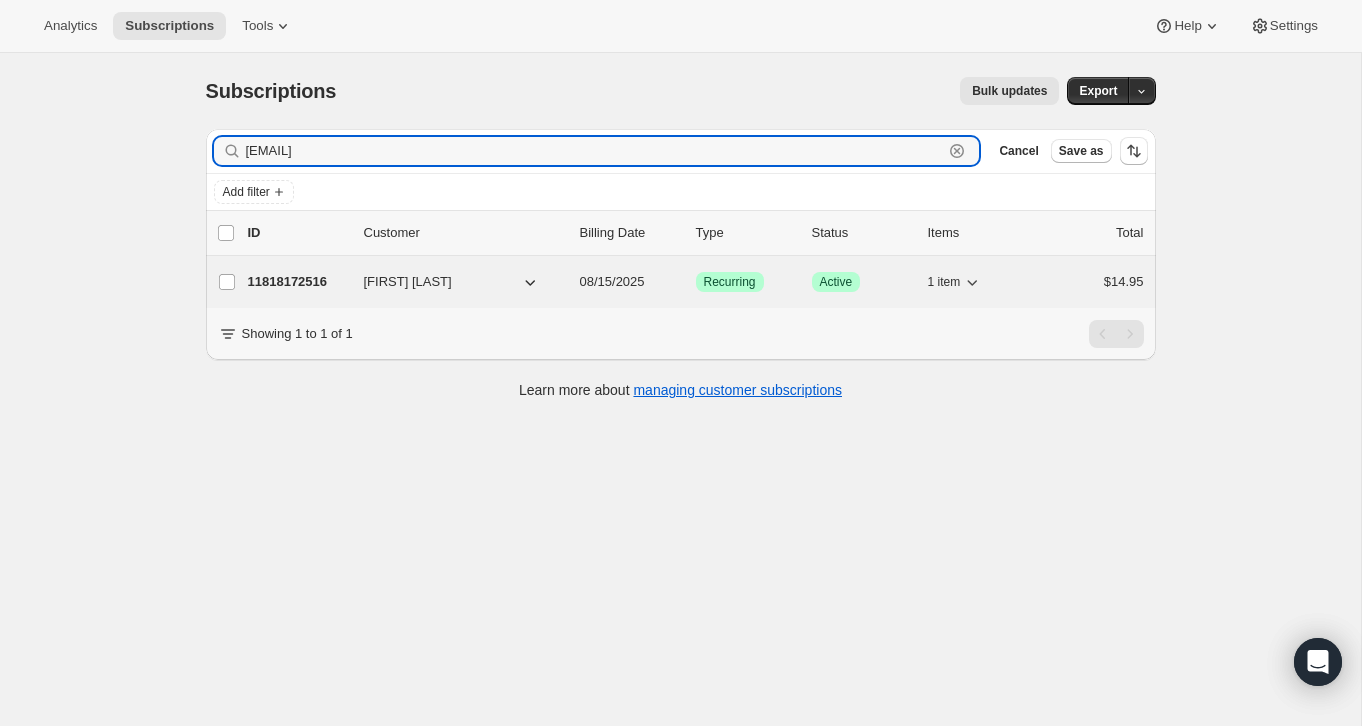 type on "[EMAIL]" 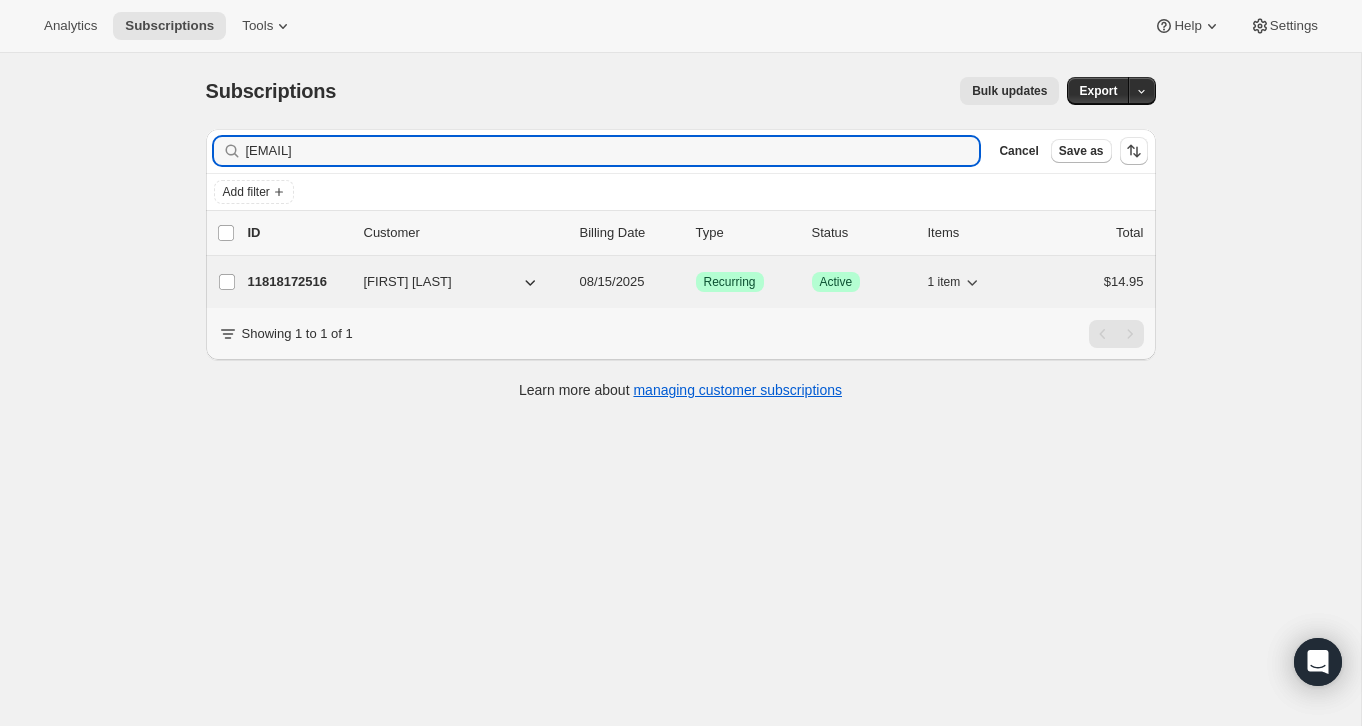 click on "$14.95" at bounding box center (1094, 282) 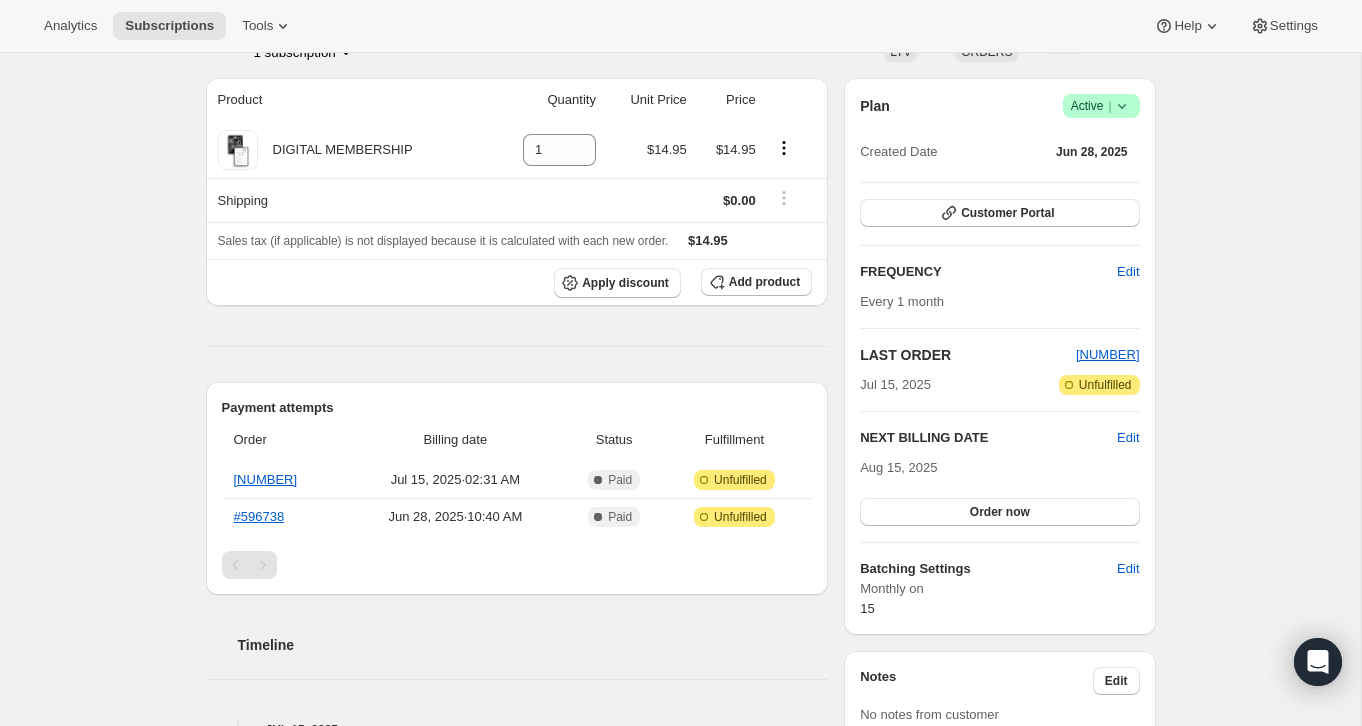 scroll, scrollTop: 0, scrollLeft: 0, axis: both 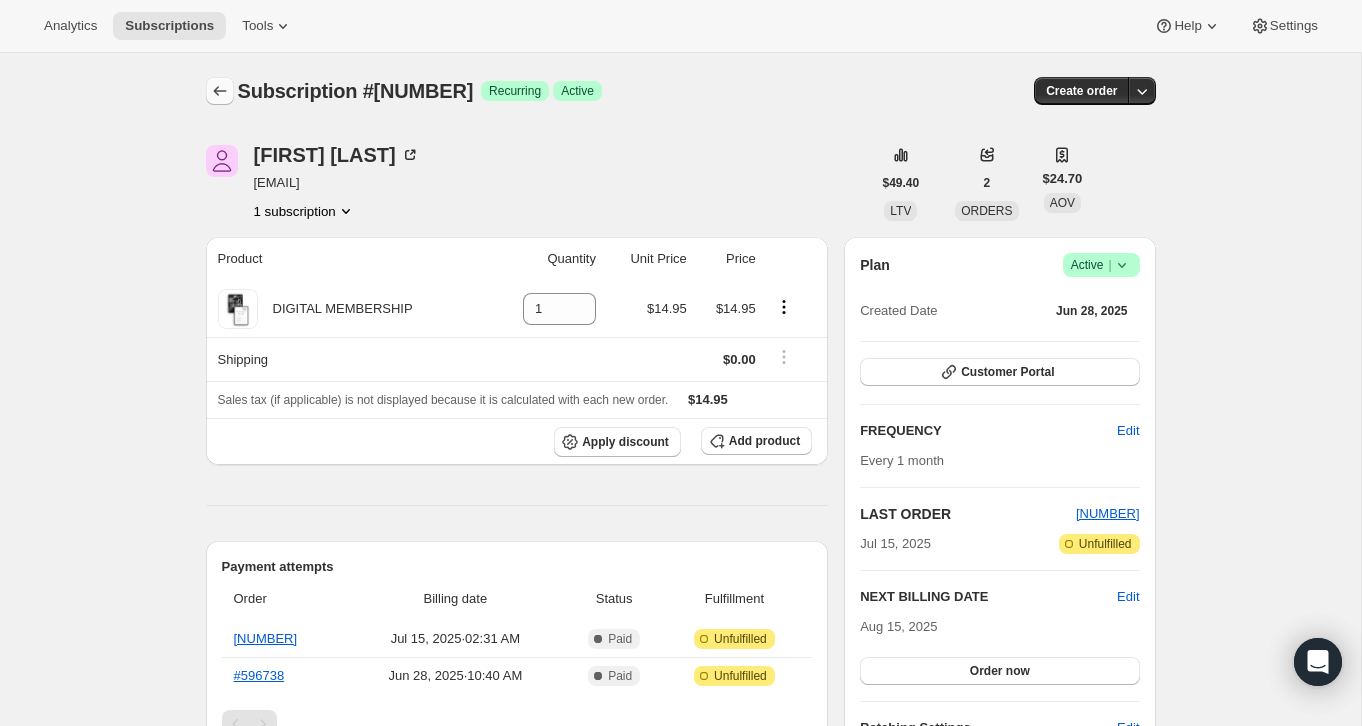 click at bounding box center [220, 91] 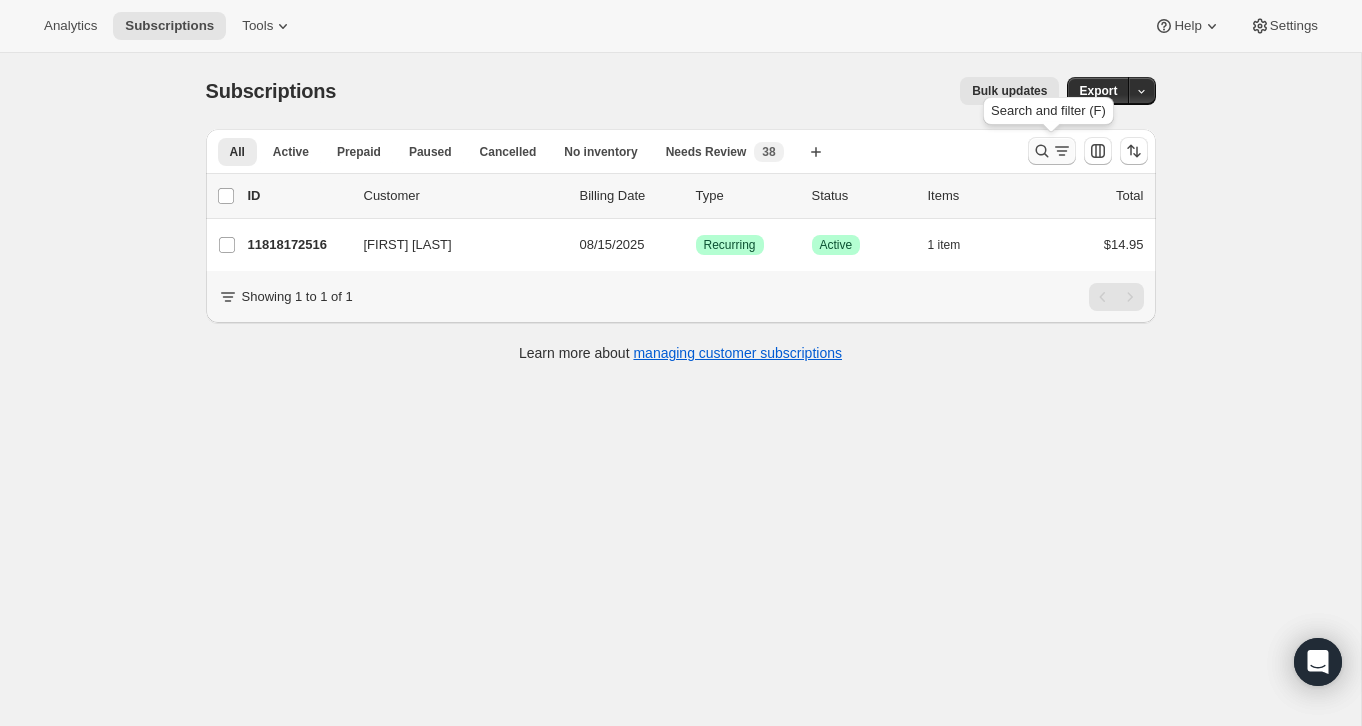 click 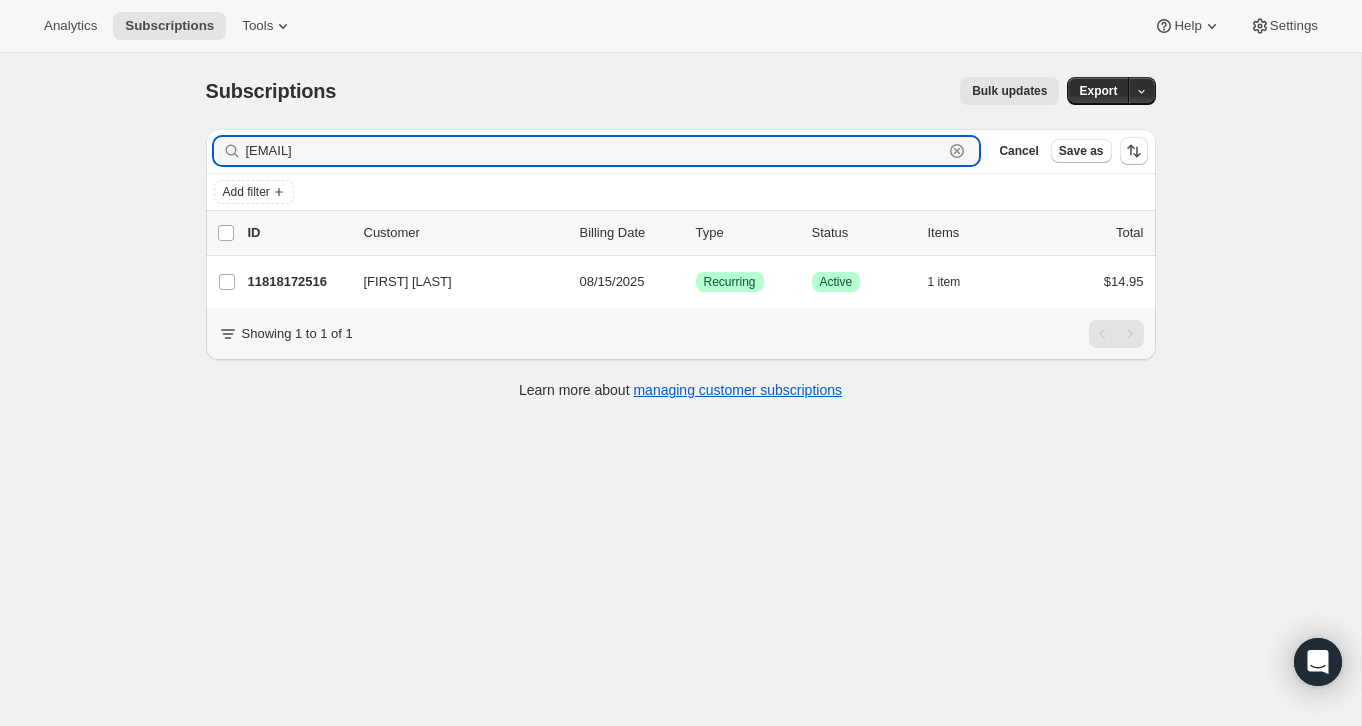 click 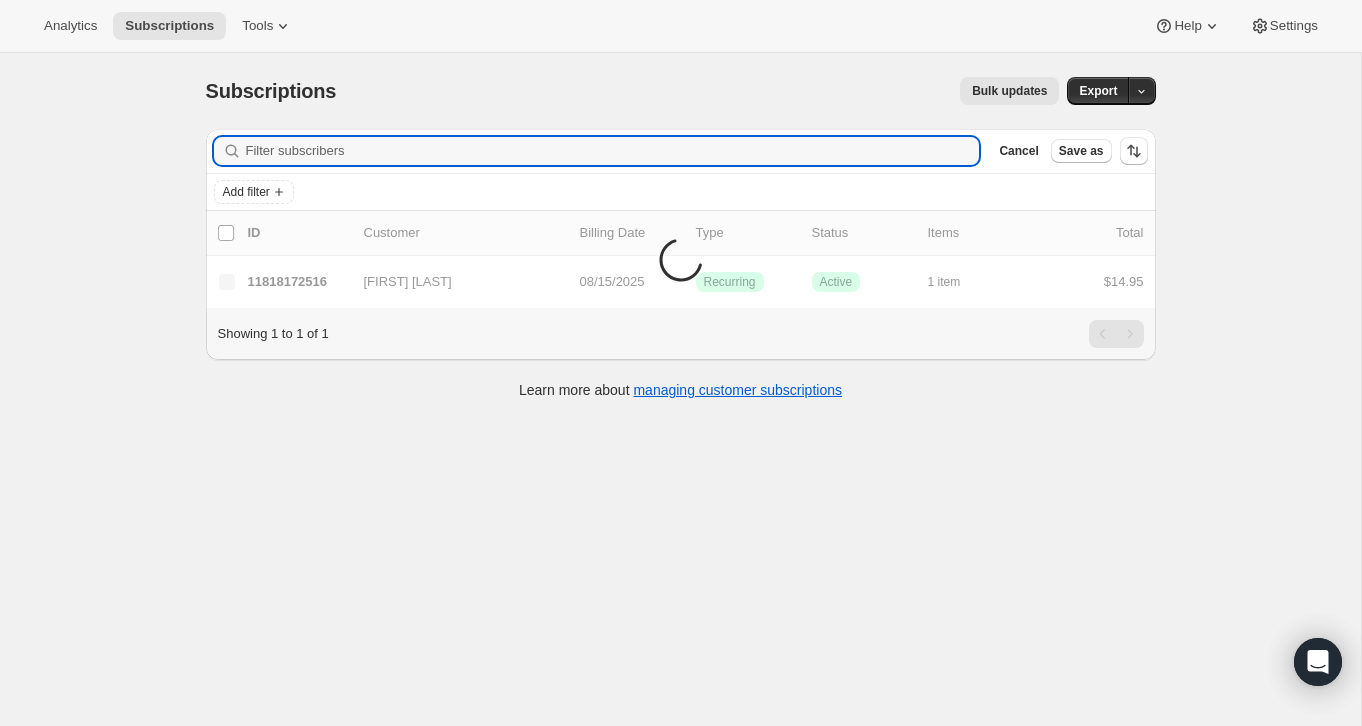 paste on "[EMAIL]" 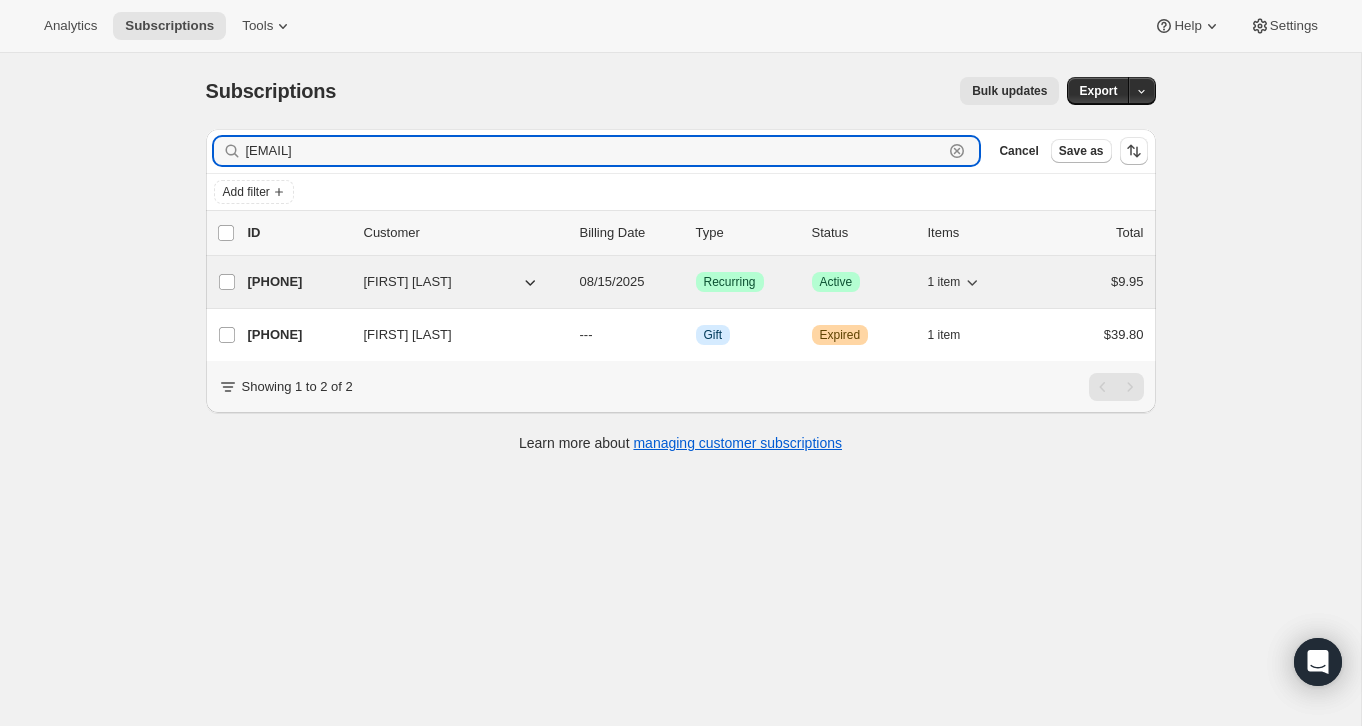 type on "[EMAIL]" 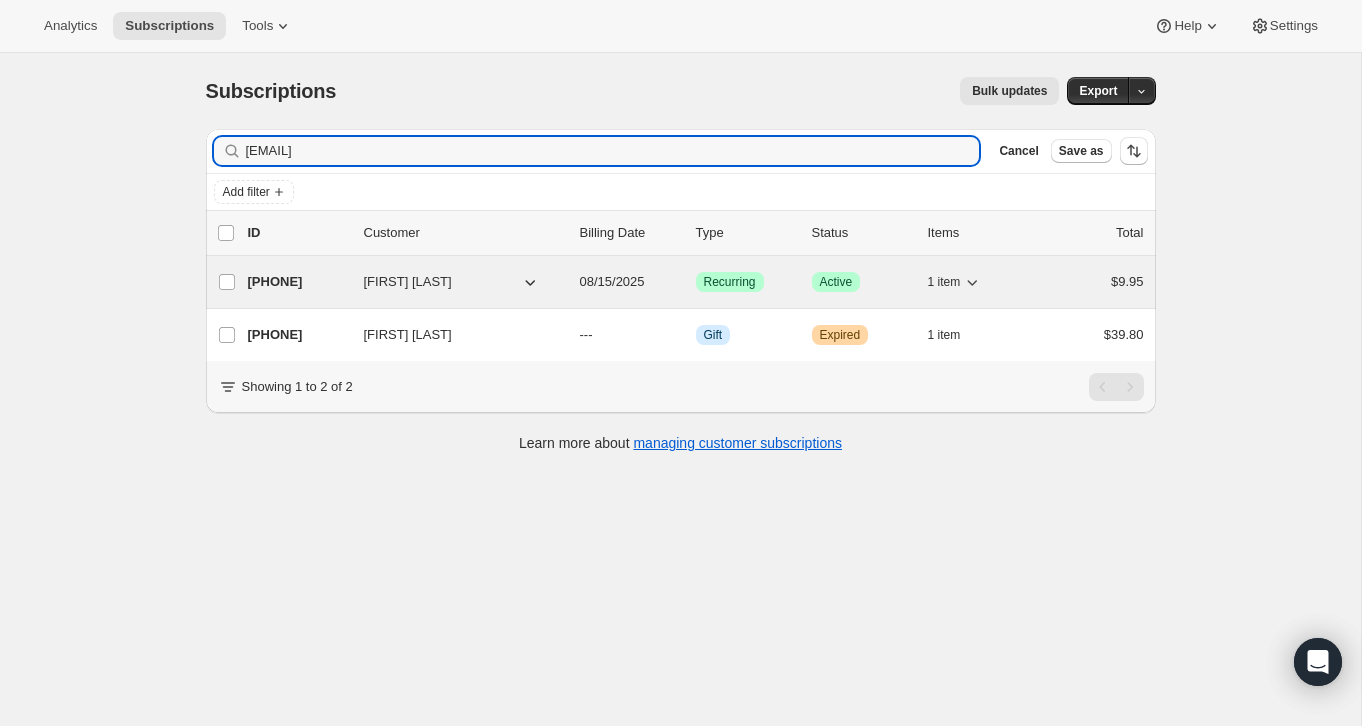 click on "$9.95" at bounding box center (1094, 282) 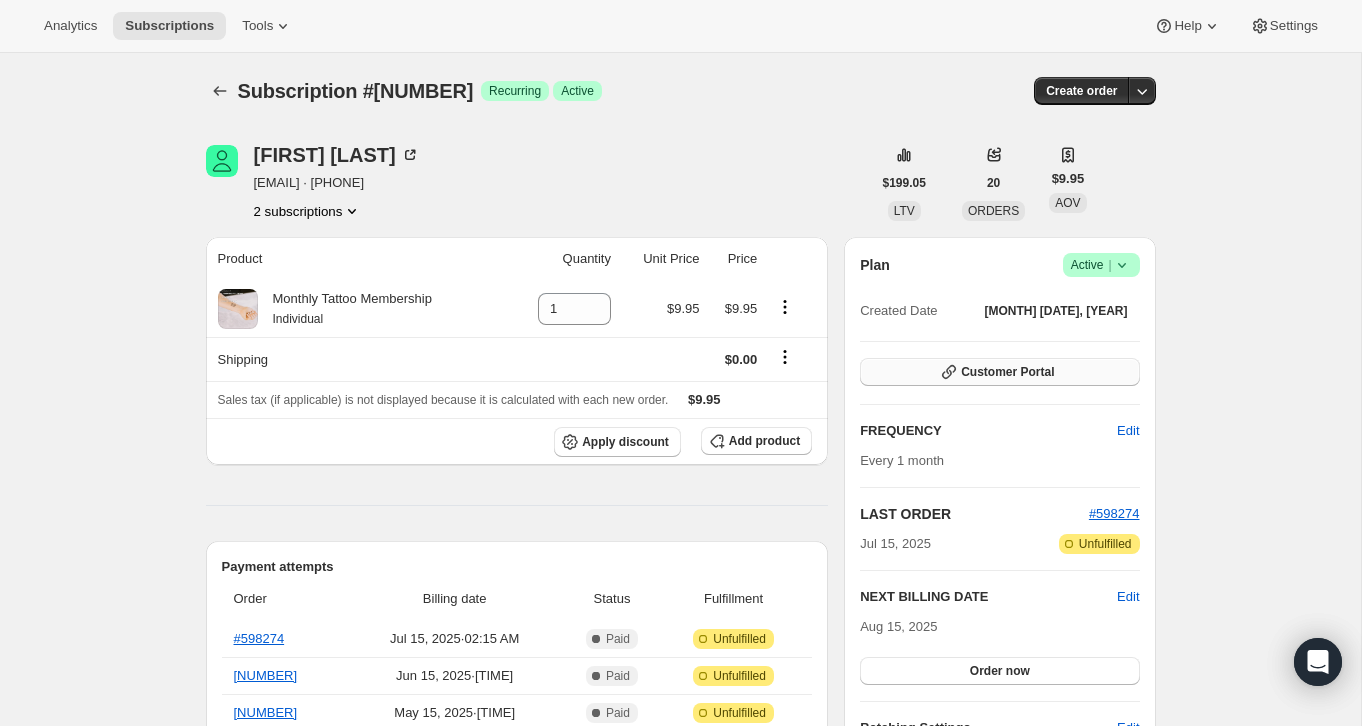 click on "Customer Portal" at bounding box center (999, 372) 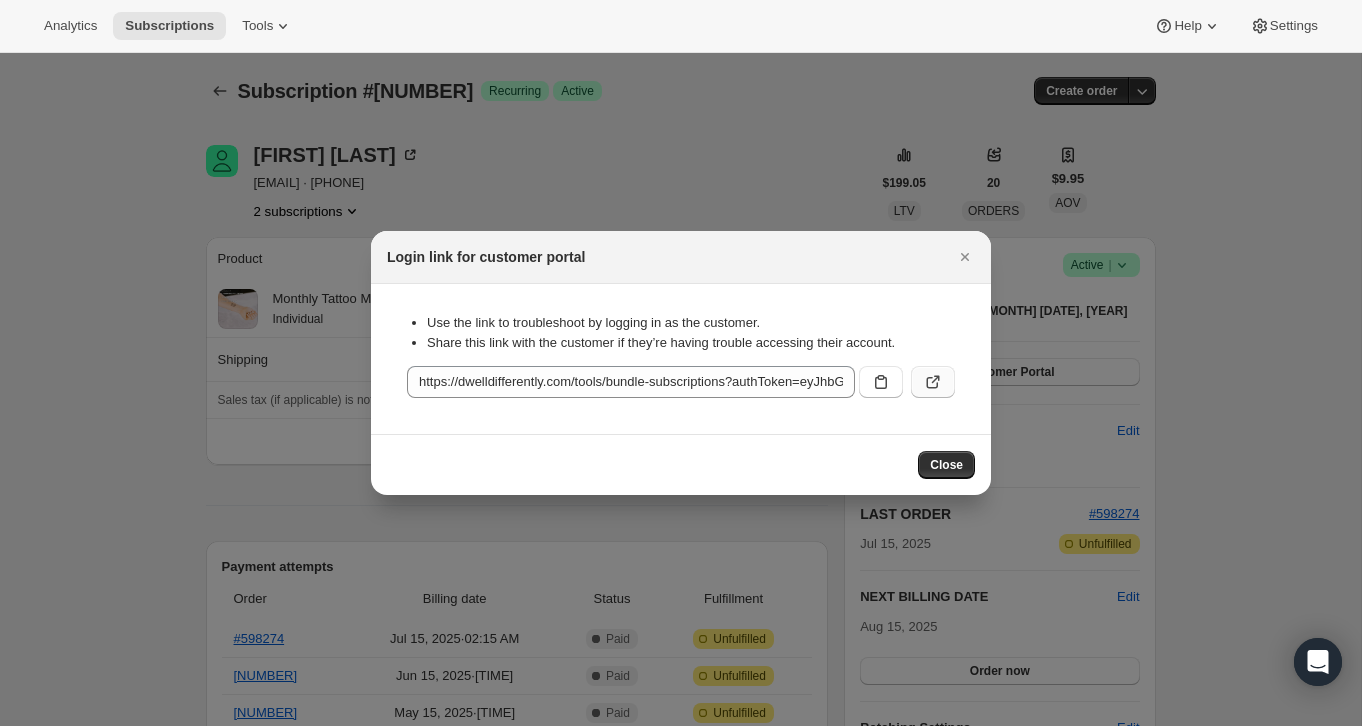 click at bounding box center [933, 382] 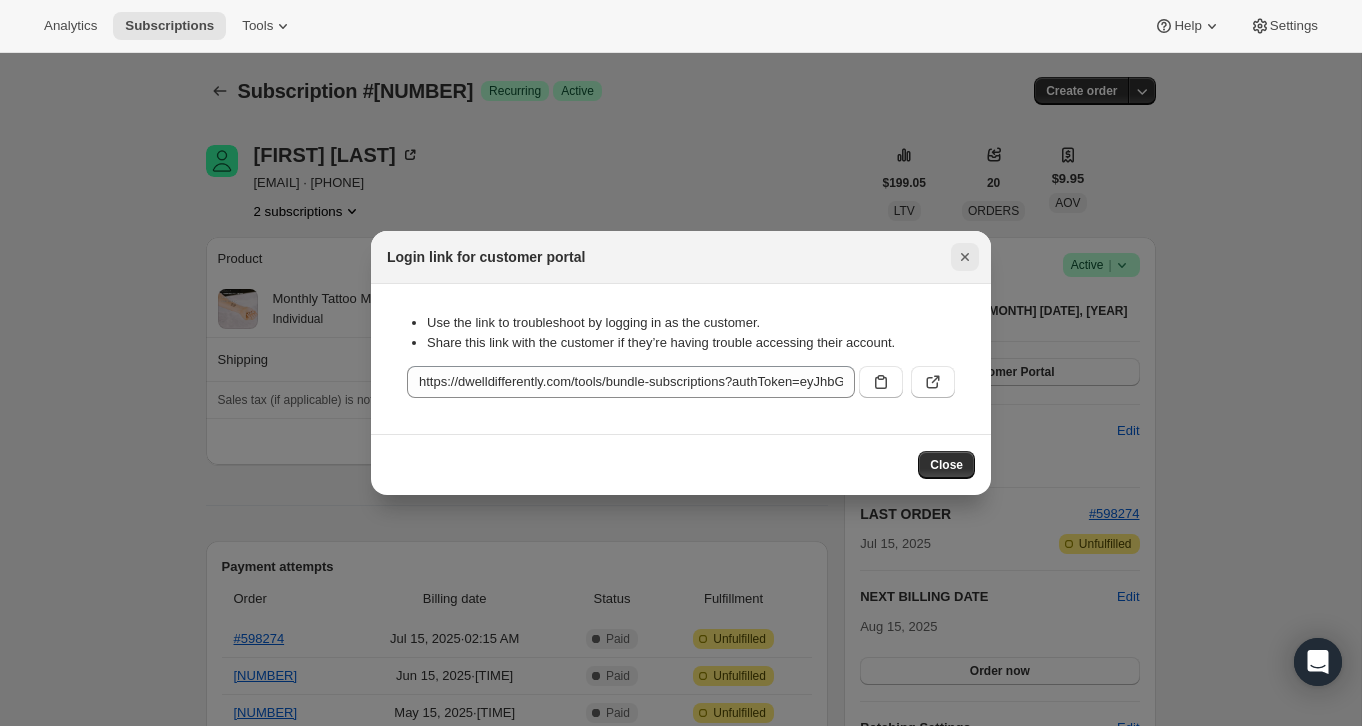 click 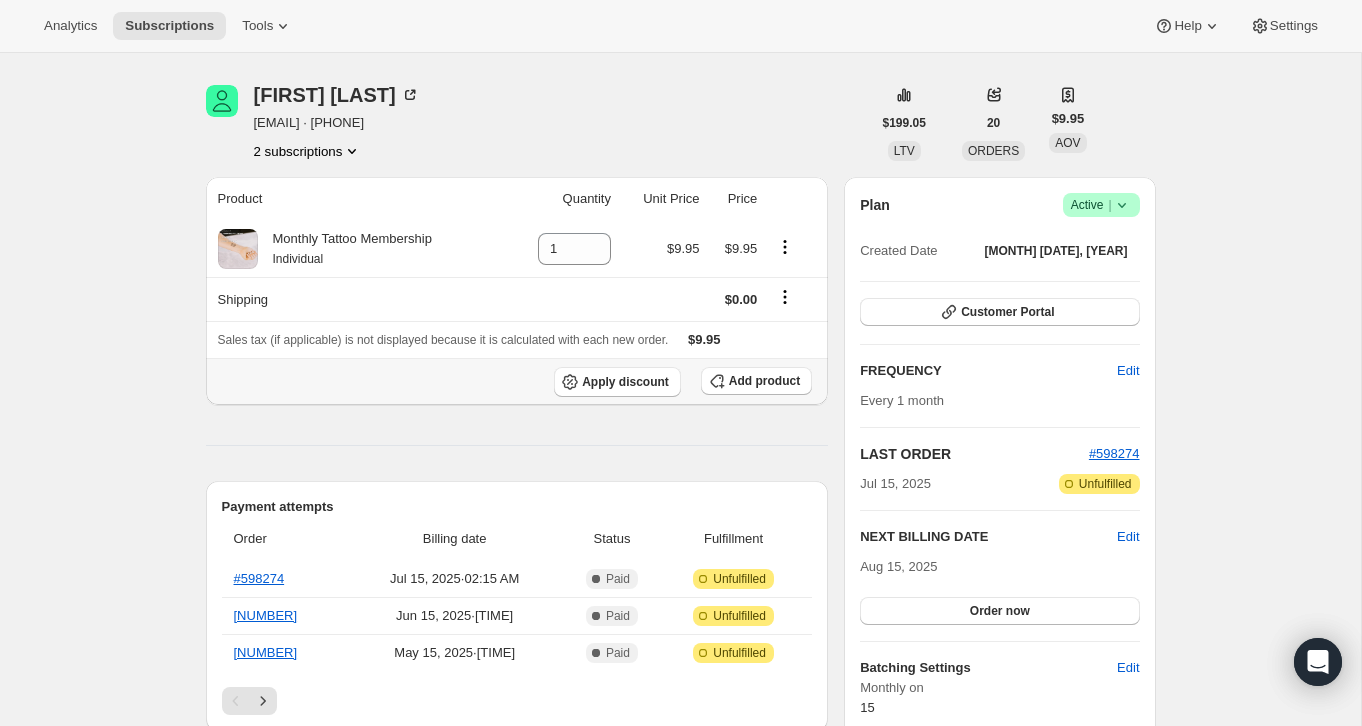 scroll, scrollTop: 11, scrollLeft: 0, axis: vertical 